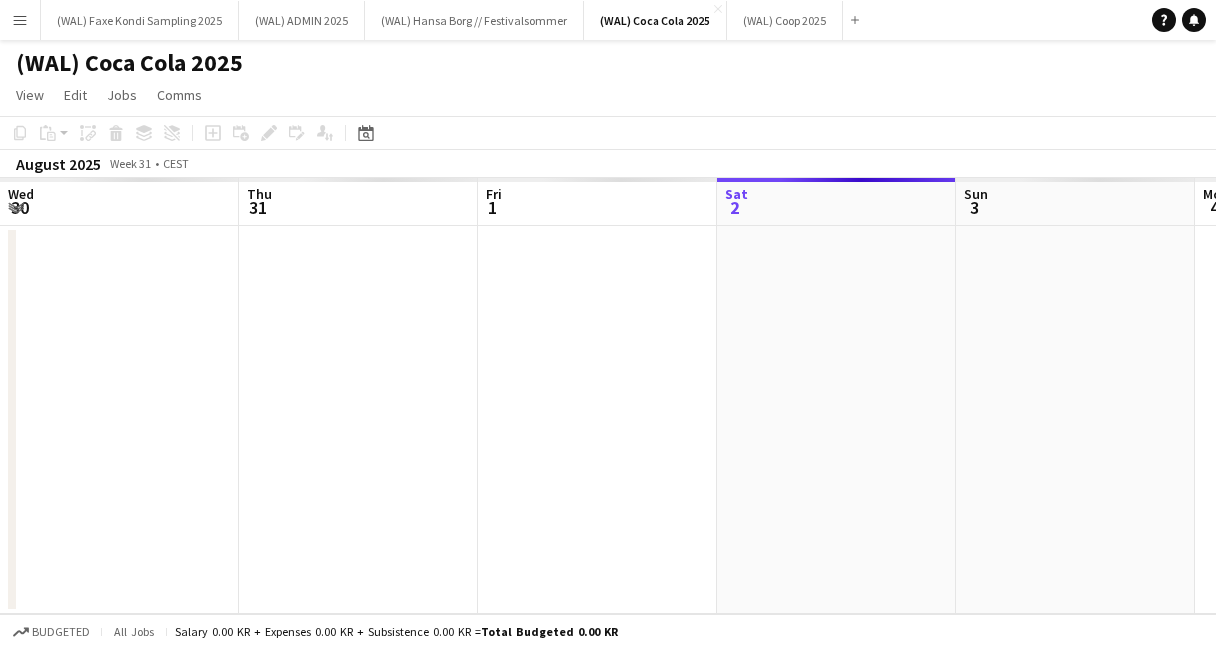 scroll, scrollTop: 0, scrollLeft: 0, axis: both 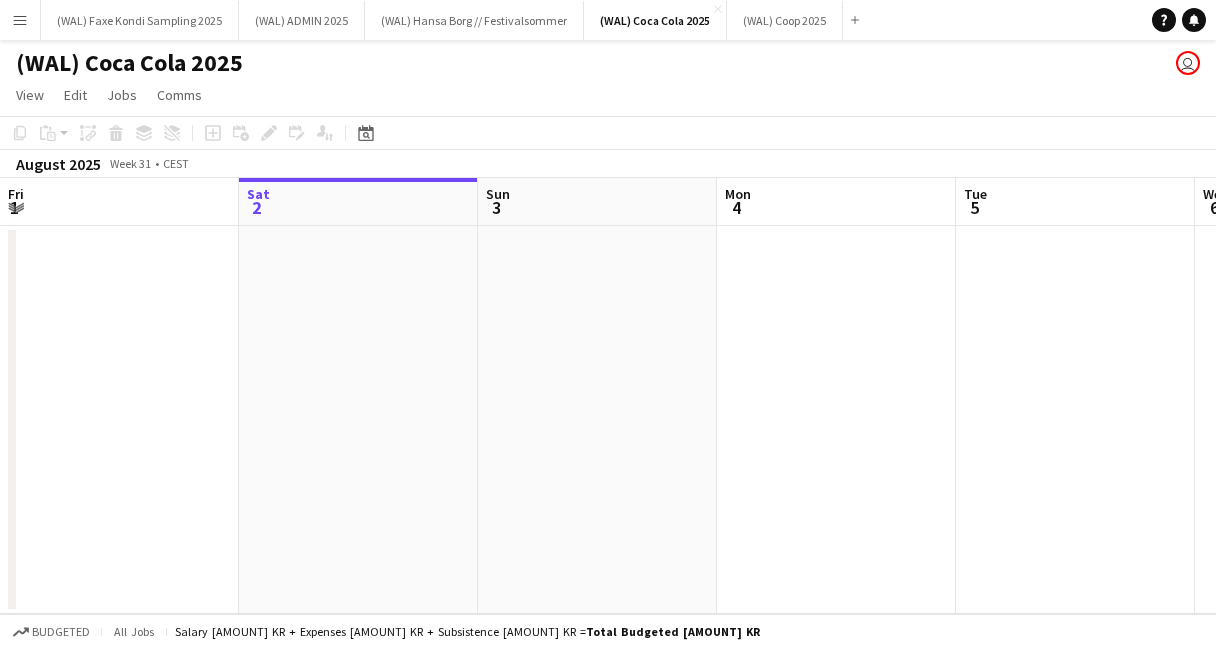click on "Menu" at bounding box center [20, 20] 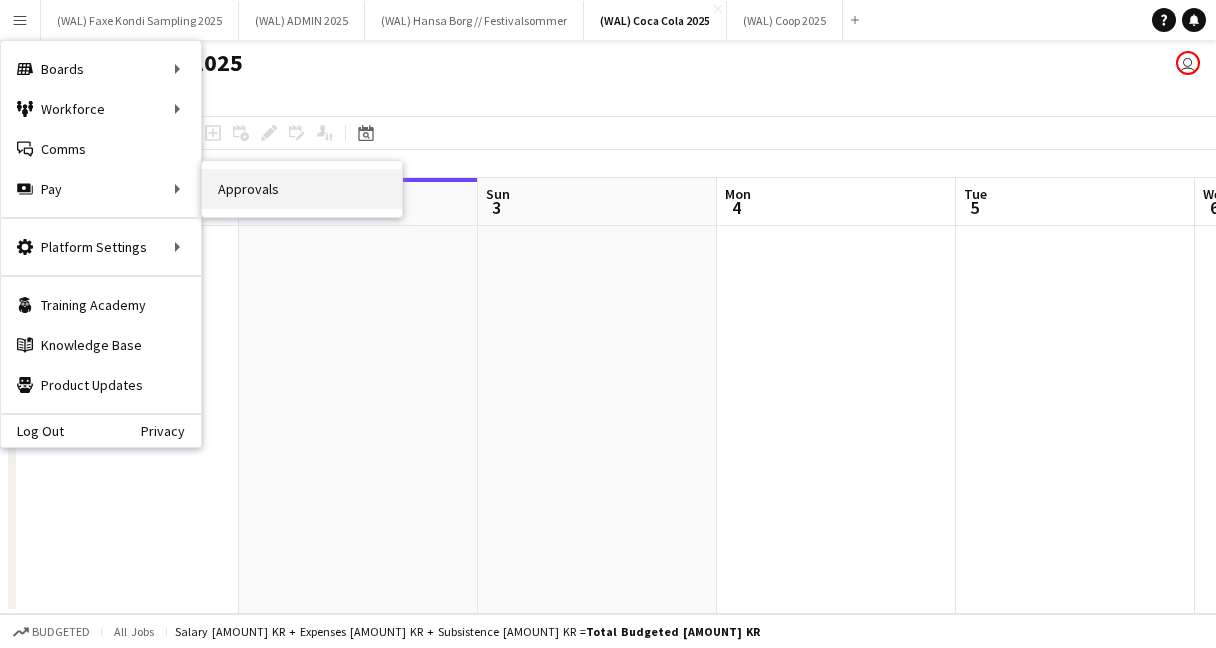click on "Approvals" at bounding box center (302, 189) 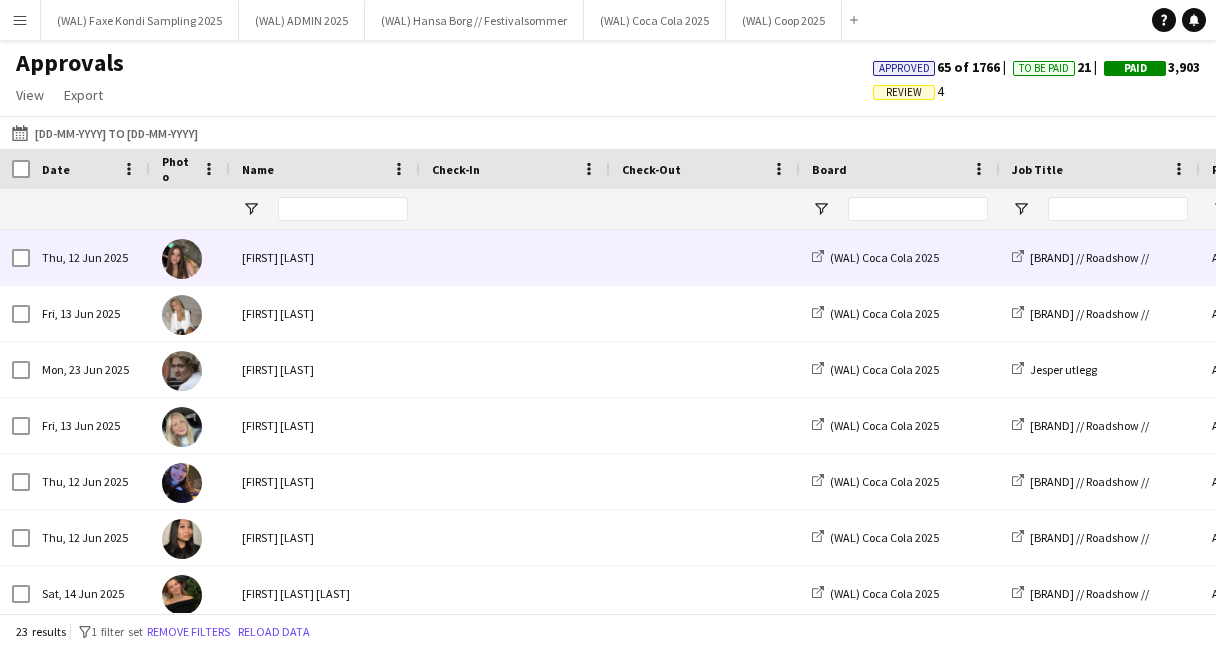 scroll, scrollTop: 0, scrollLeft: 106, axis: horizontal 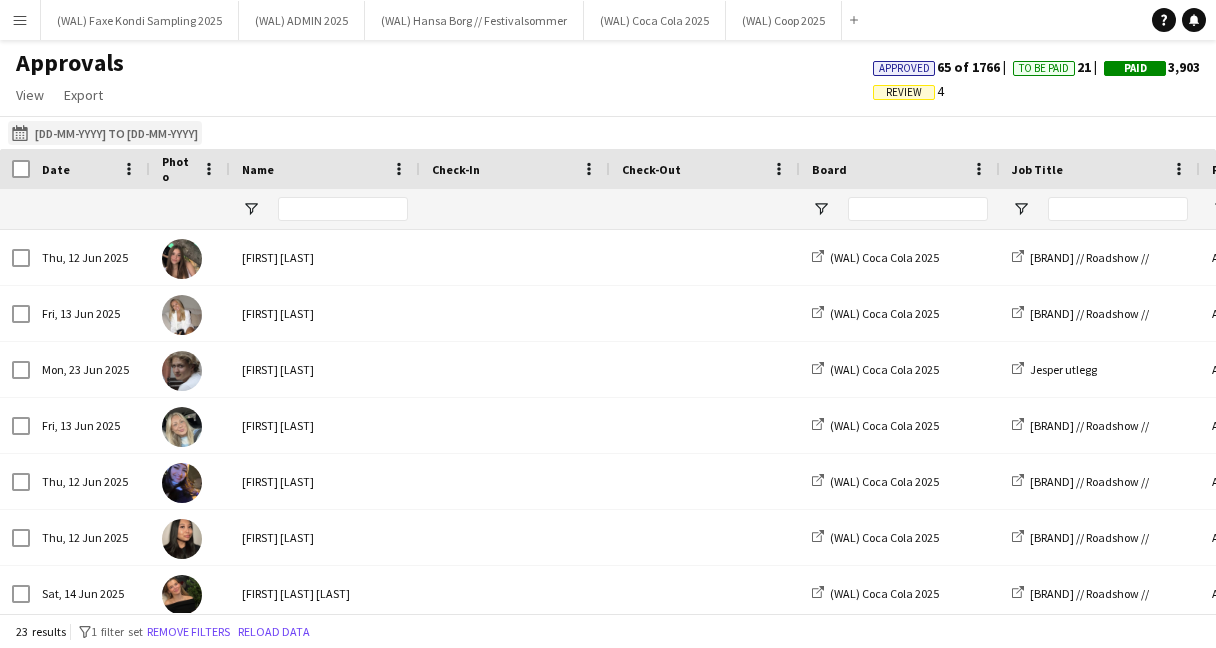 click on "24-04-2025 to 24-06-2025" 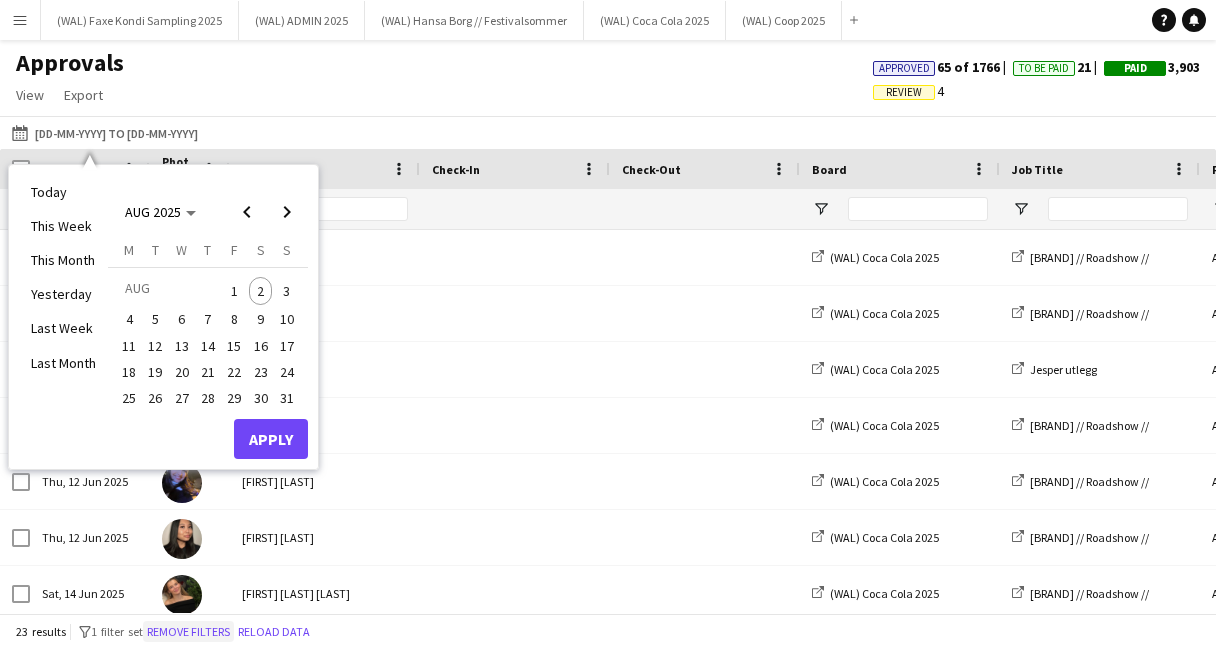 click on "Remove filters" 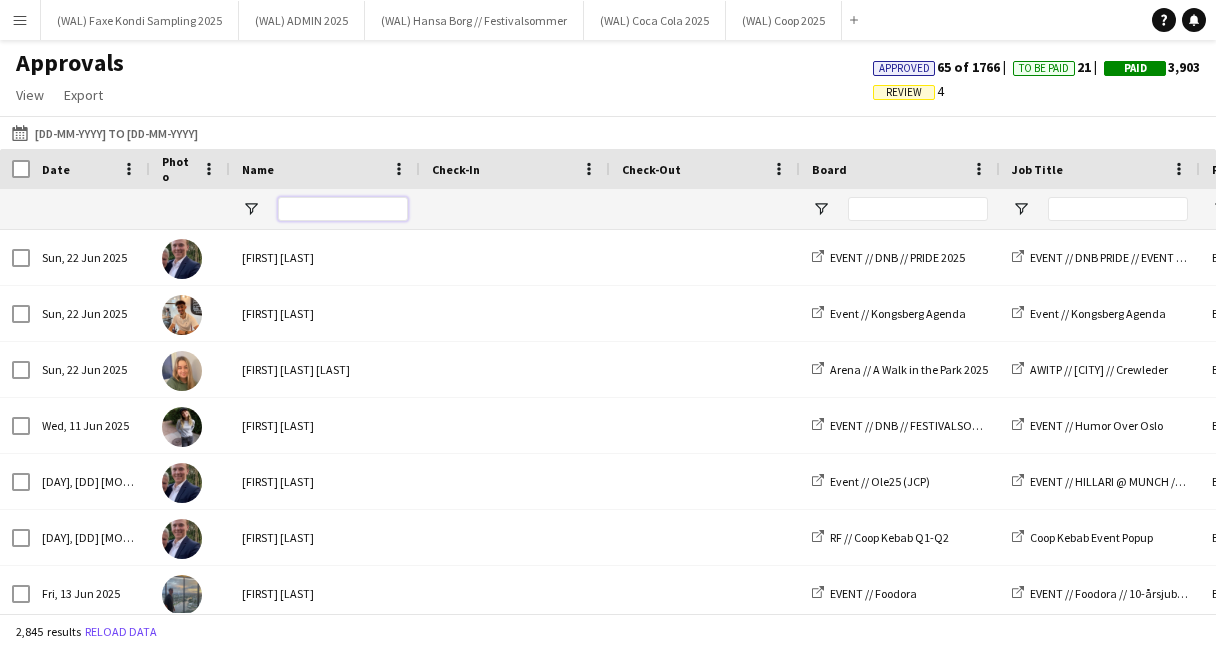click at bounding box center (343, 209) 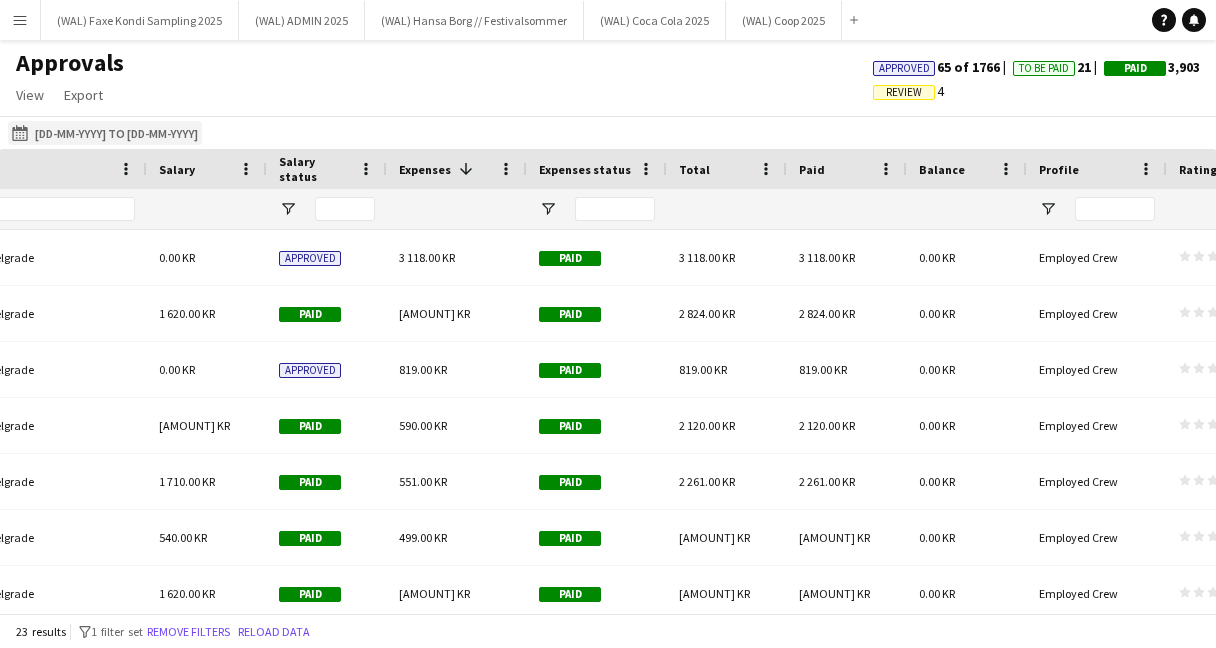 type on "****" 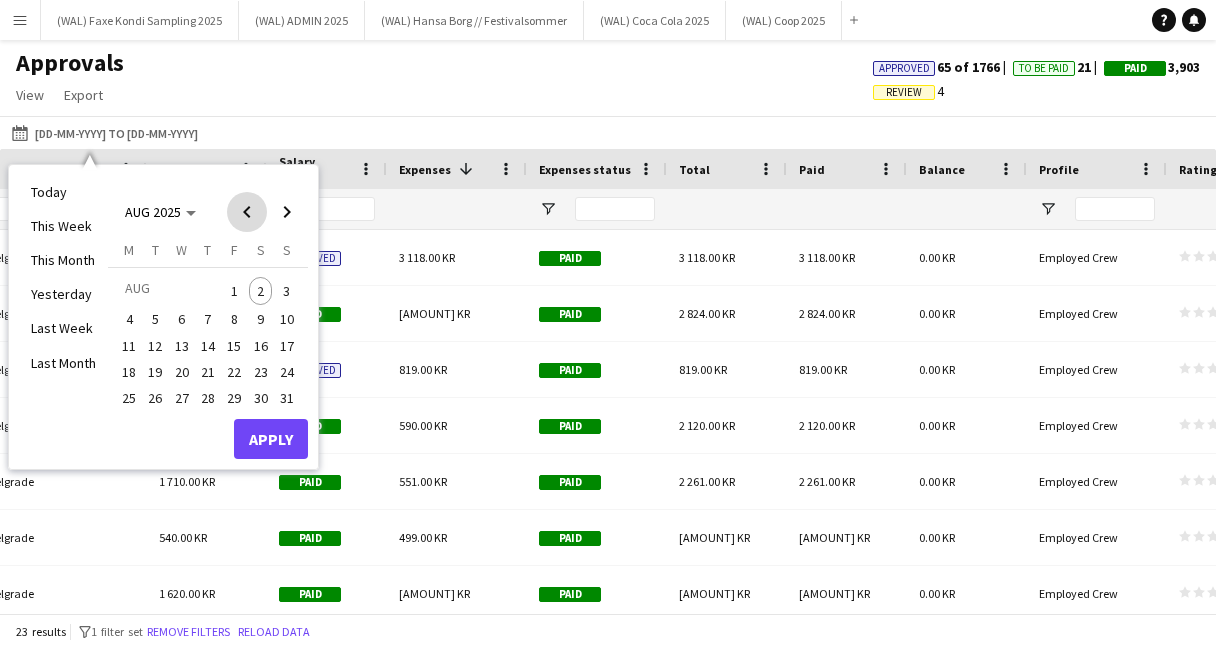 click at bounding box center (247, 212) 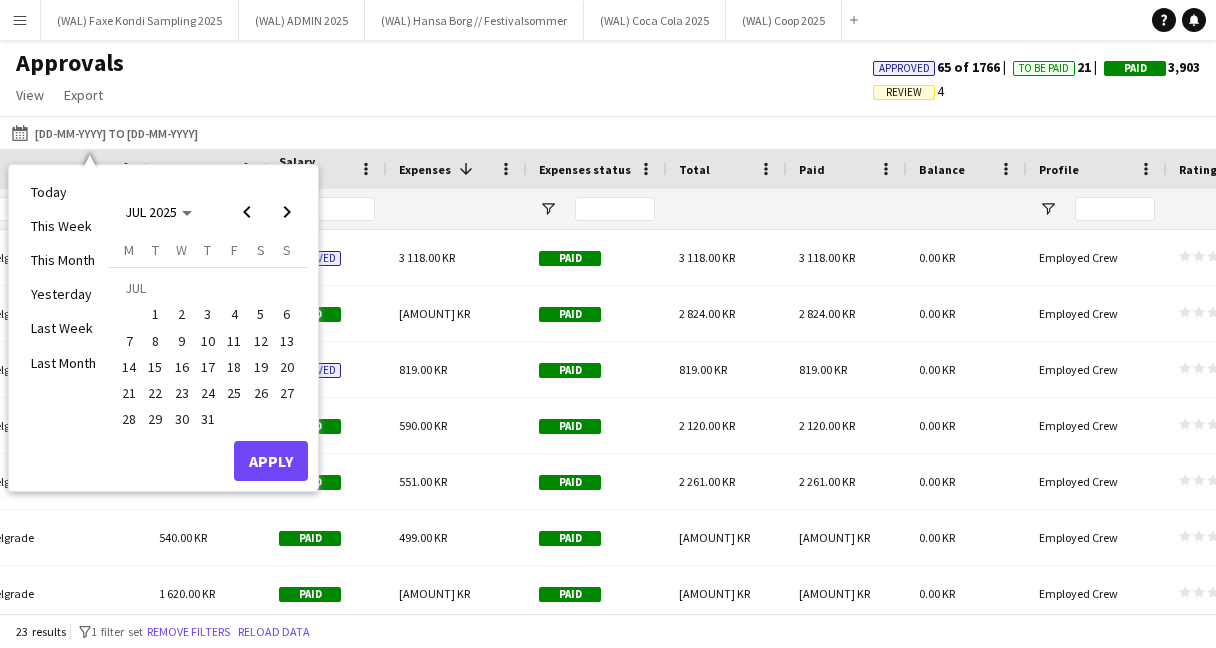 click on "1" at bounding box center (156, 315) 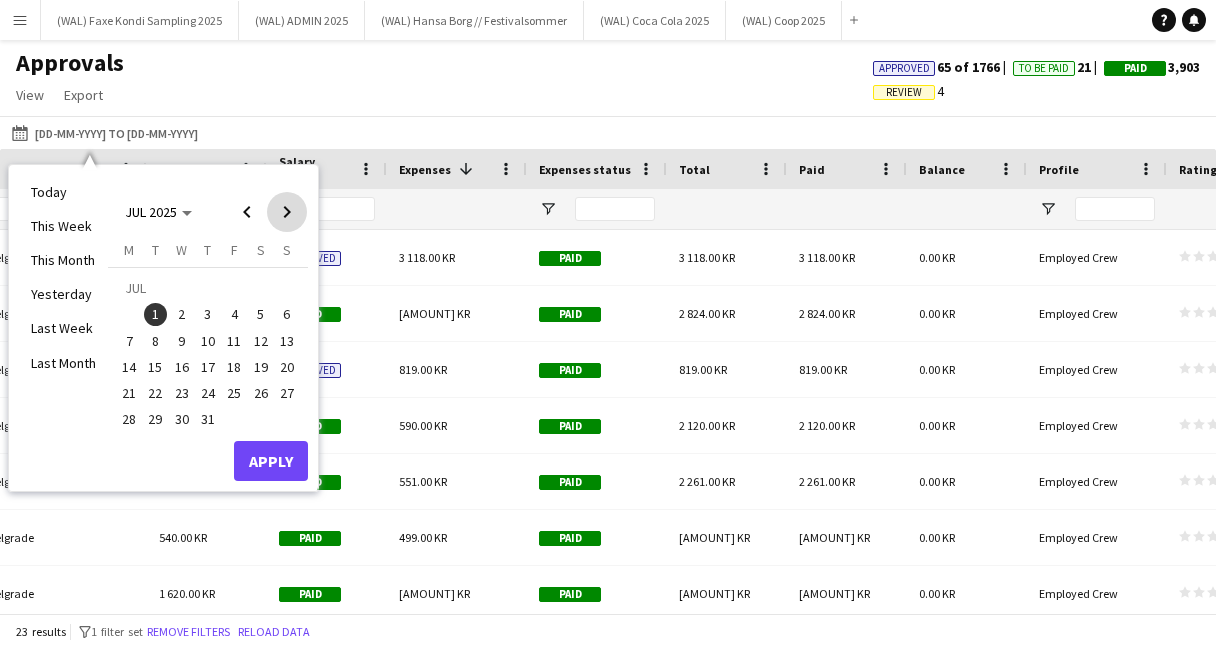 click at bounding box center (287, 212) 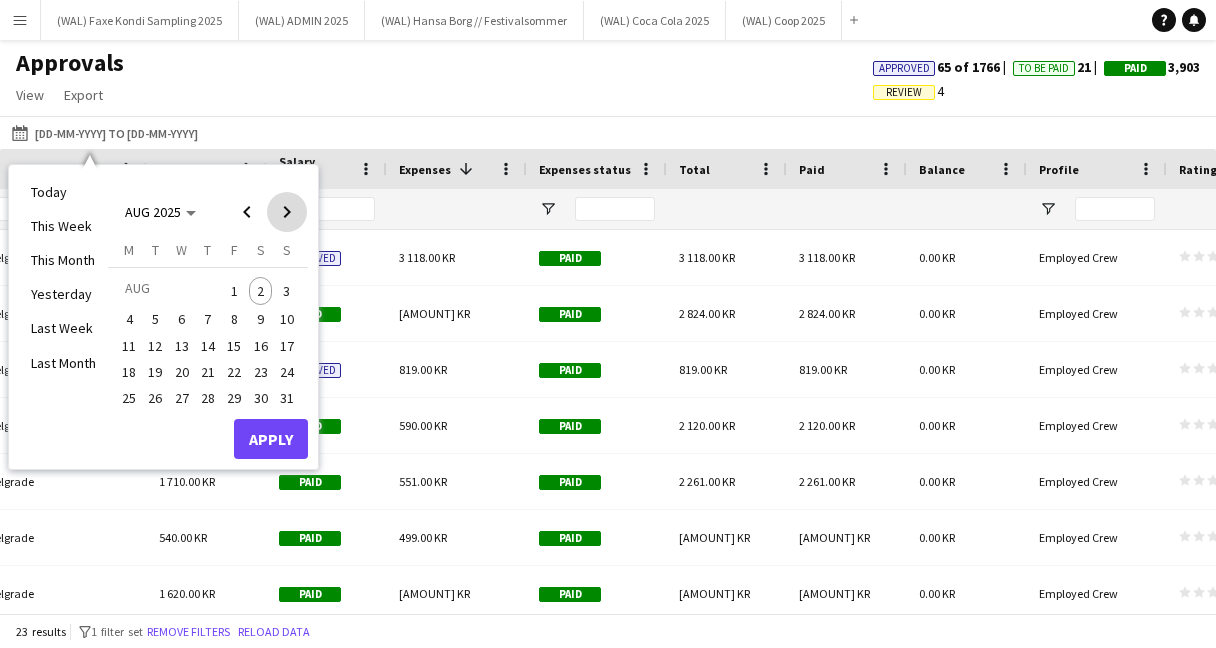 click at bounding box center (287, 212) 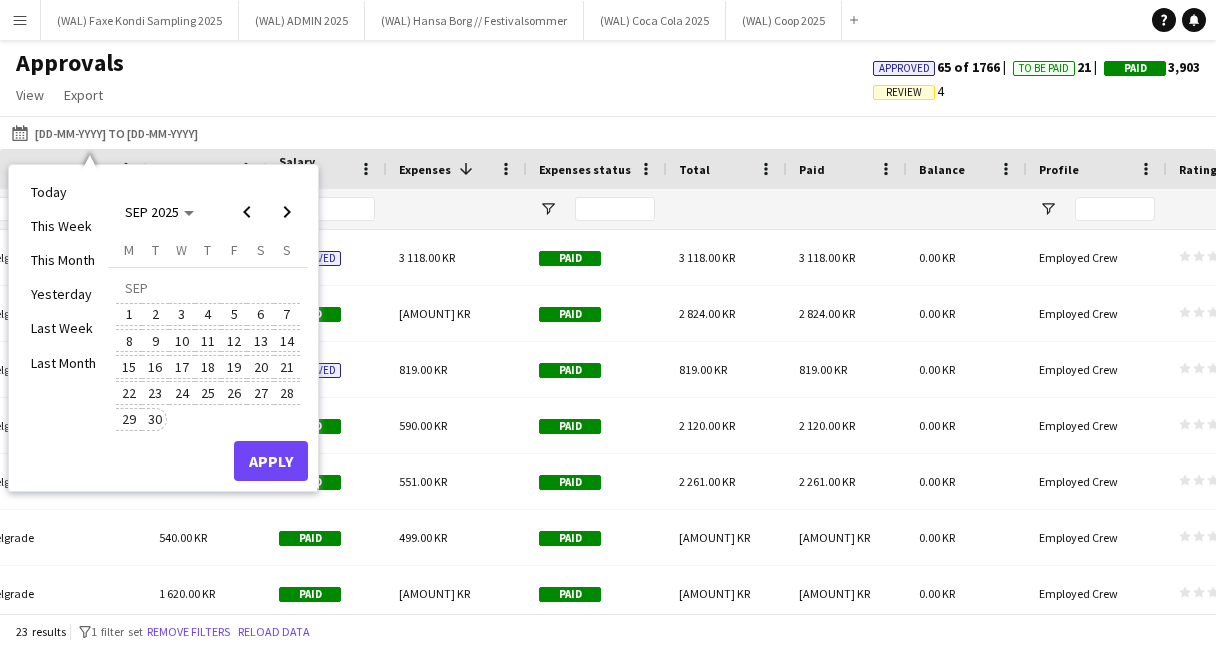 click on "30" at bounding box center [156, 420] 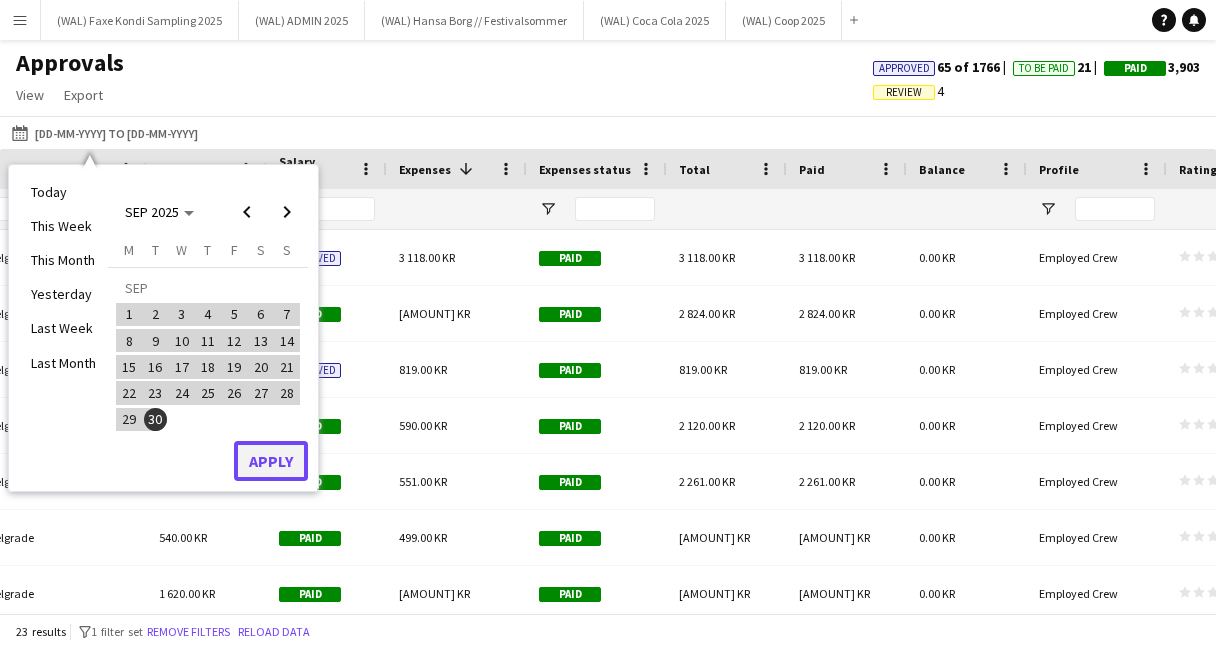 click on "Apply" at bounding box center (271, 461) 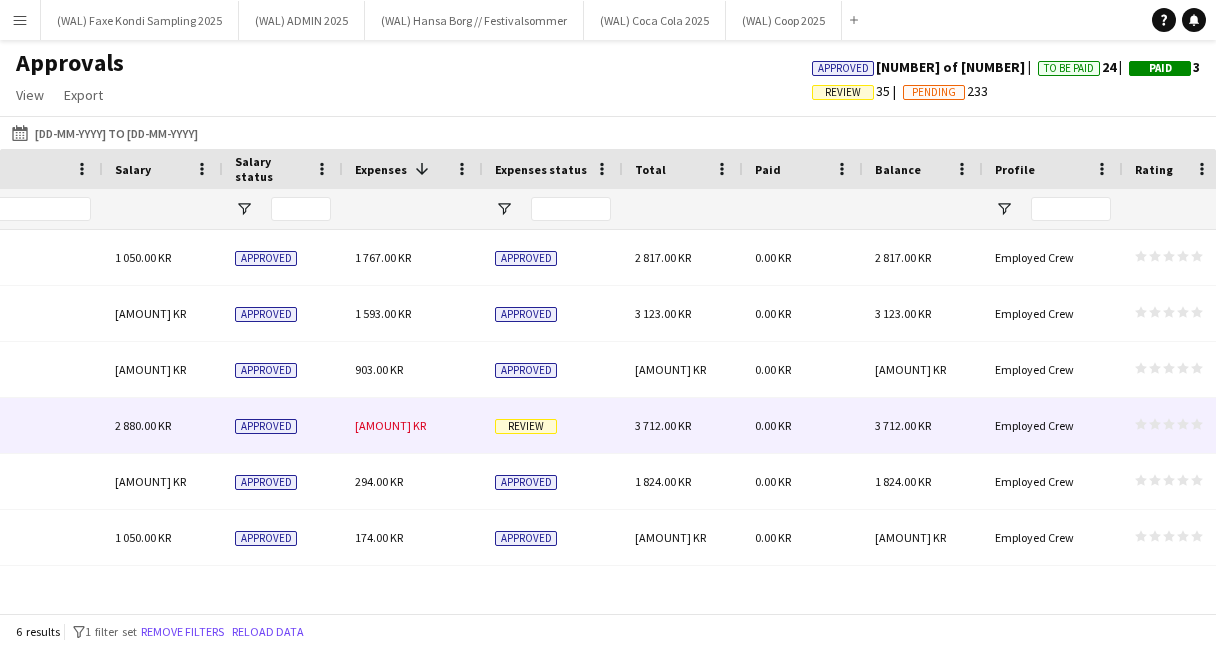 click on "832.00 KR" at bounding box center (390, 425) 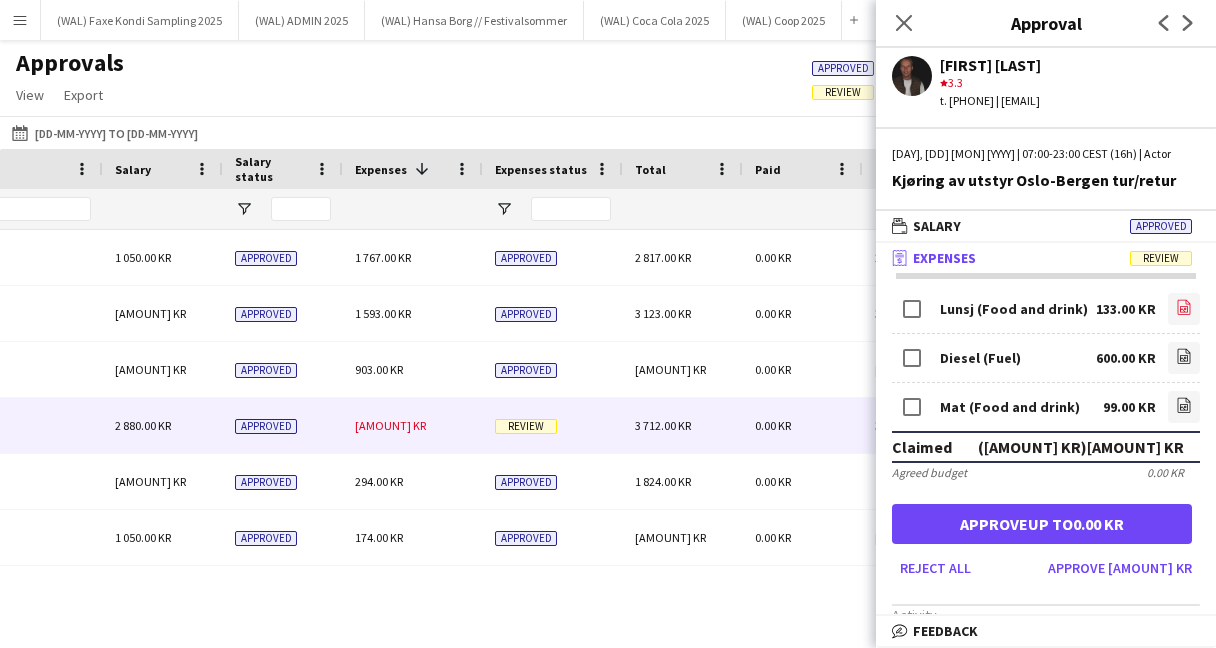 click 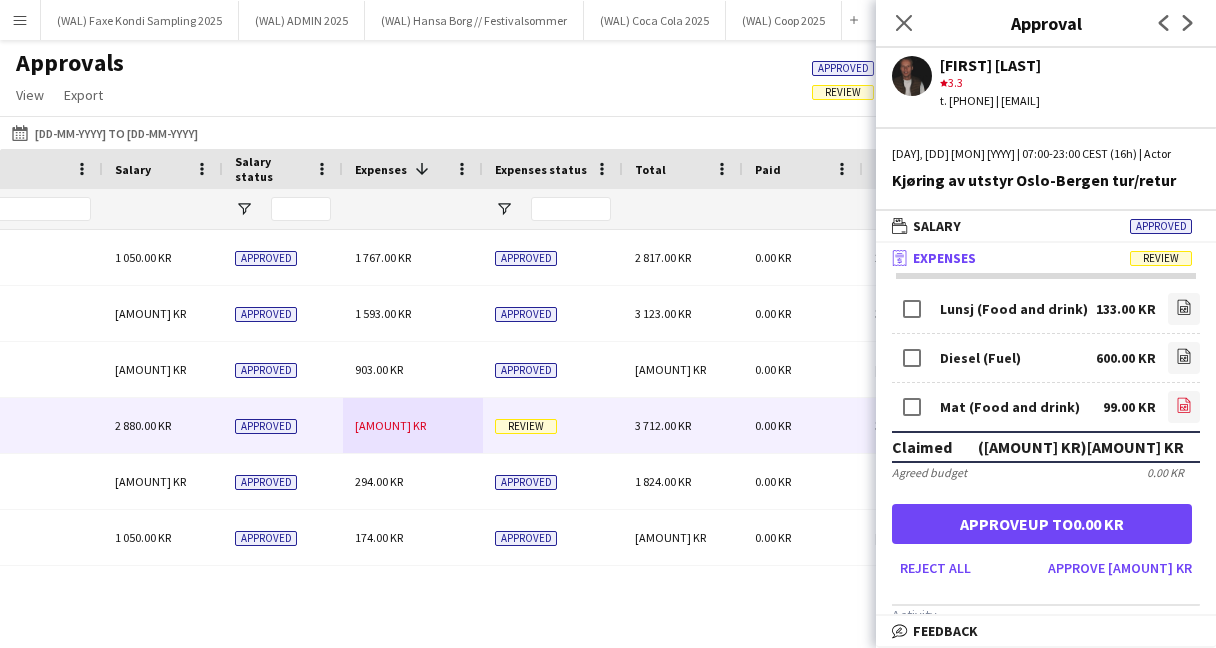 click on "file-image" 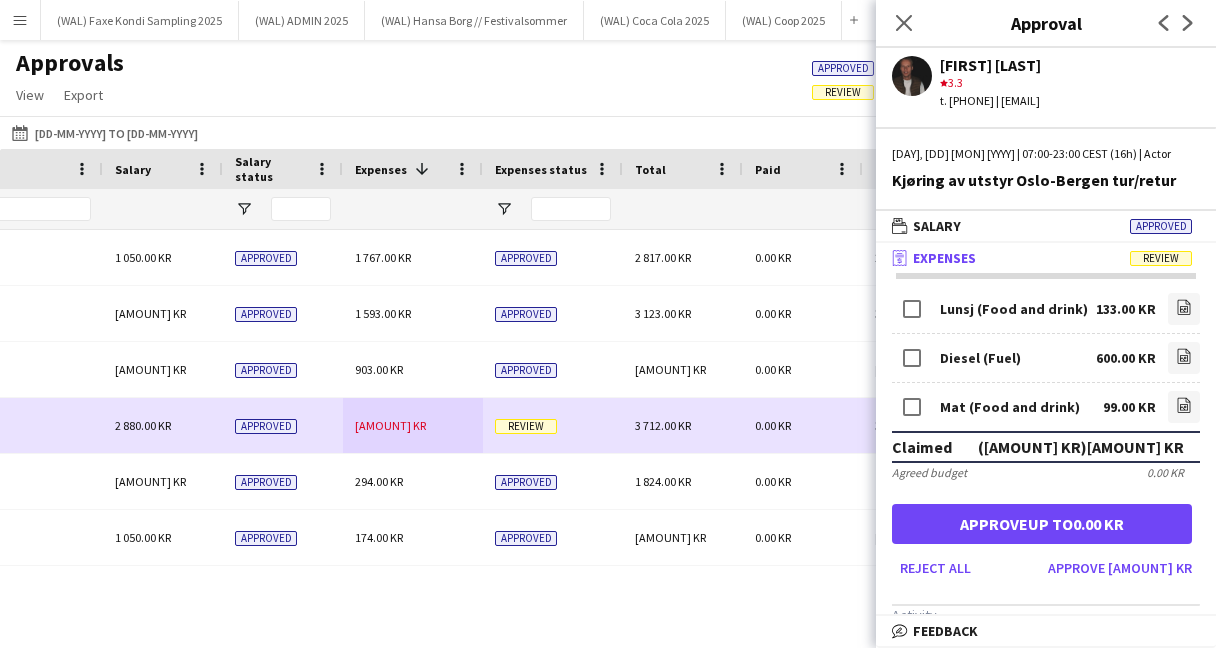 scroll, scrollTop: 0, scrollLeft: 1706, axis: horizontal 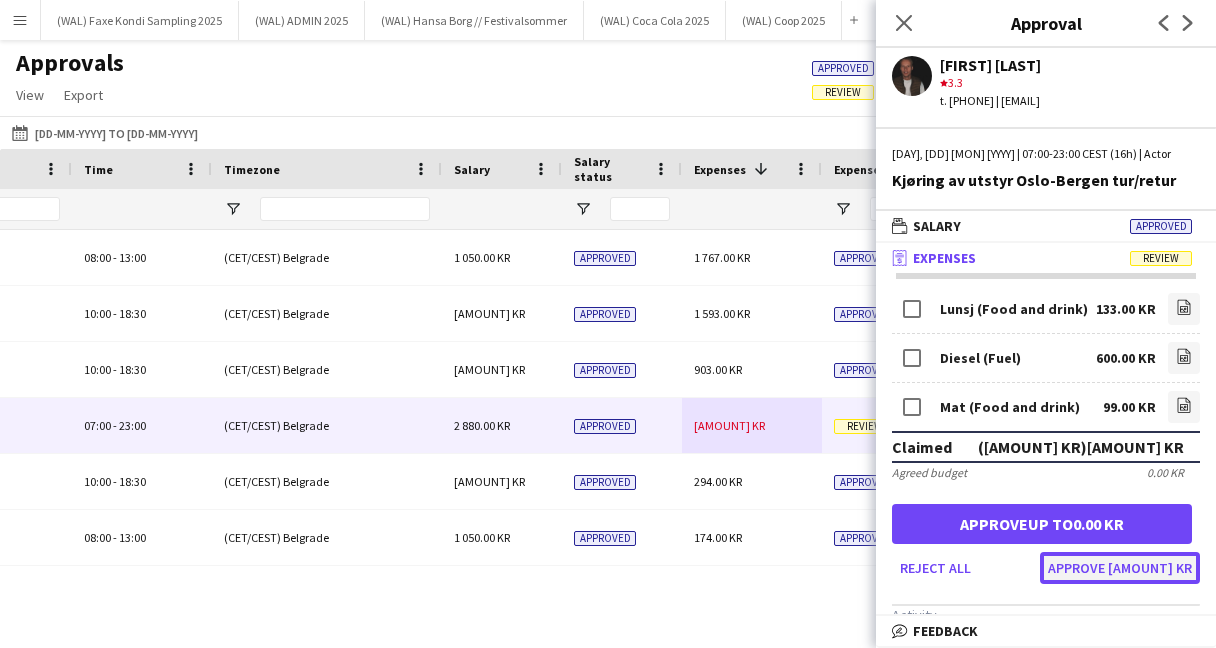 click on "Approve 832.00 KR" at bounding box center (1120, 568) 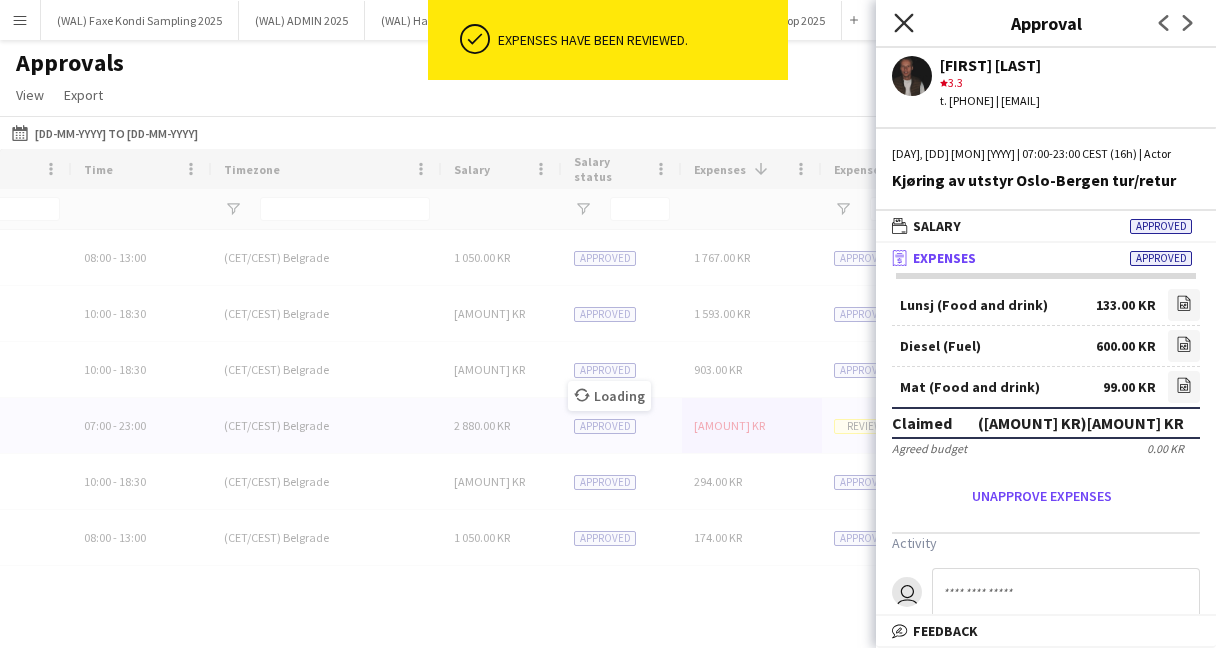 click on "Close pop-in" 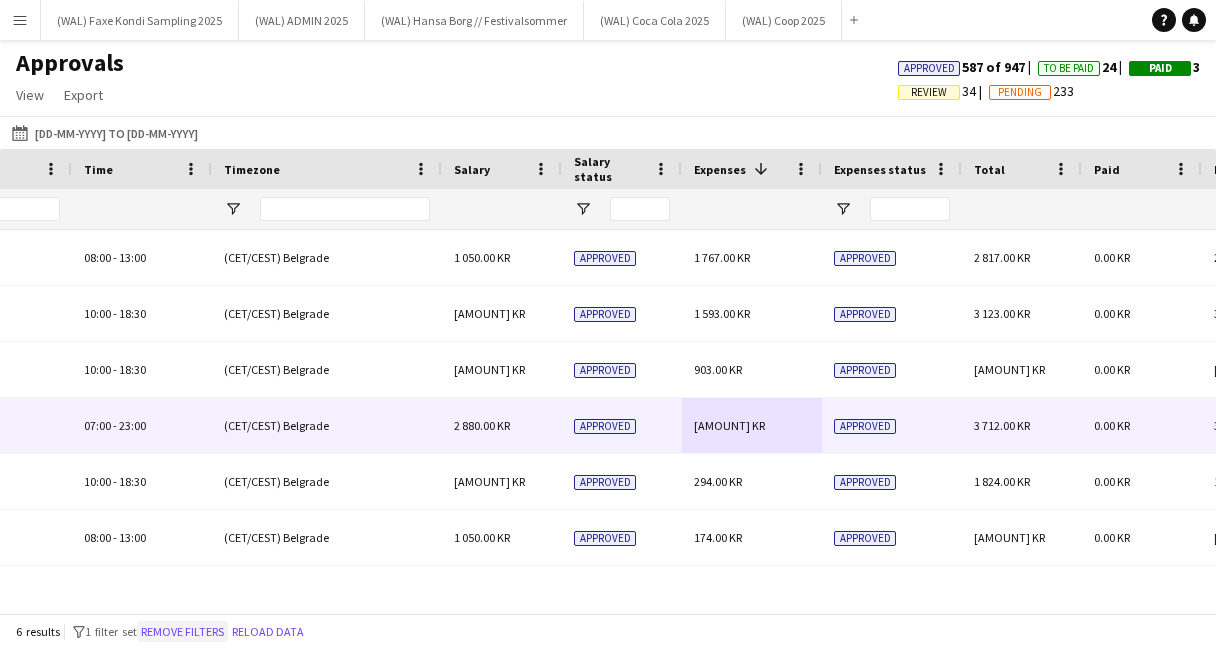 click on "Remove filters" 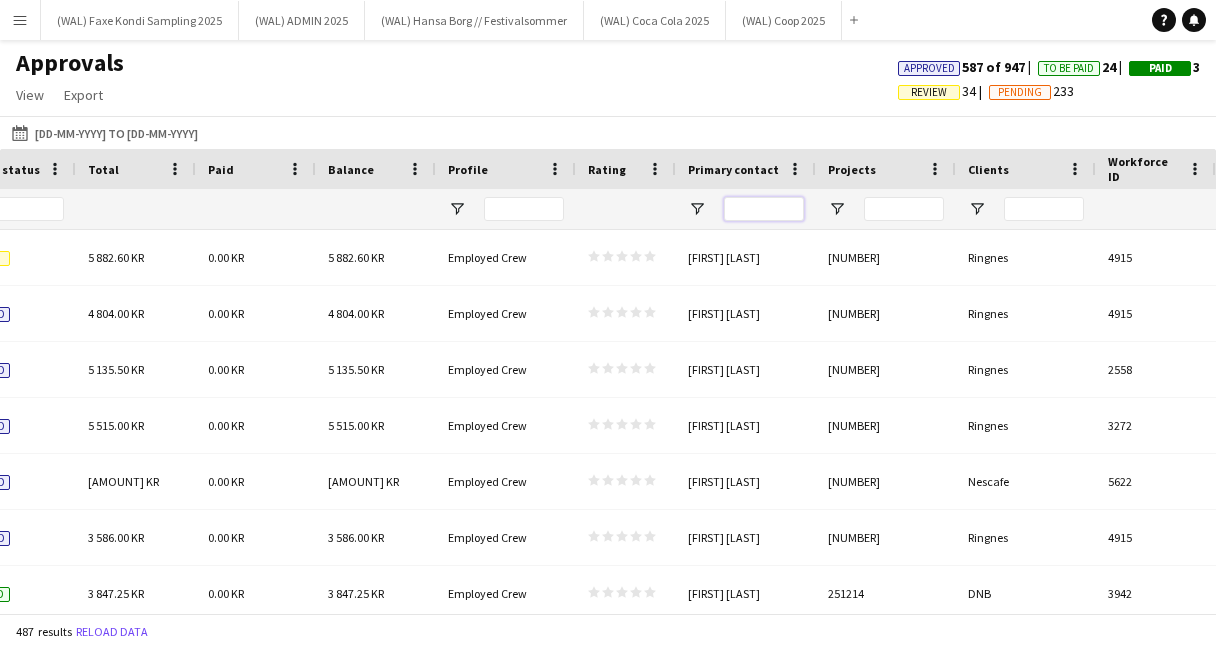 click at bounding box center [764, 209] 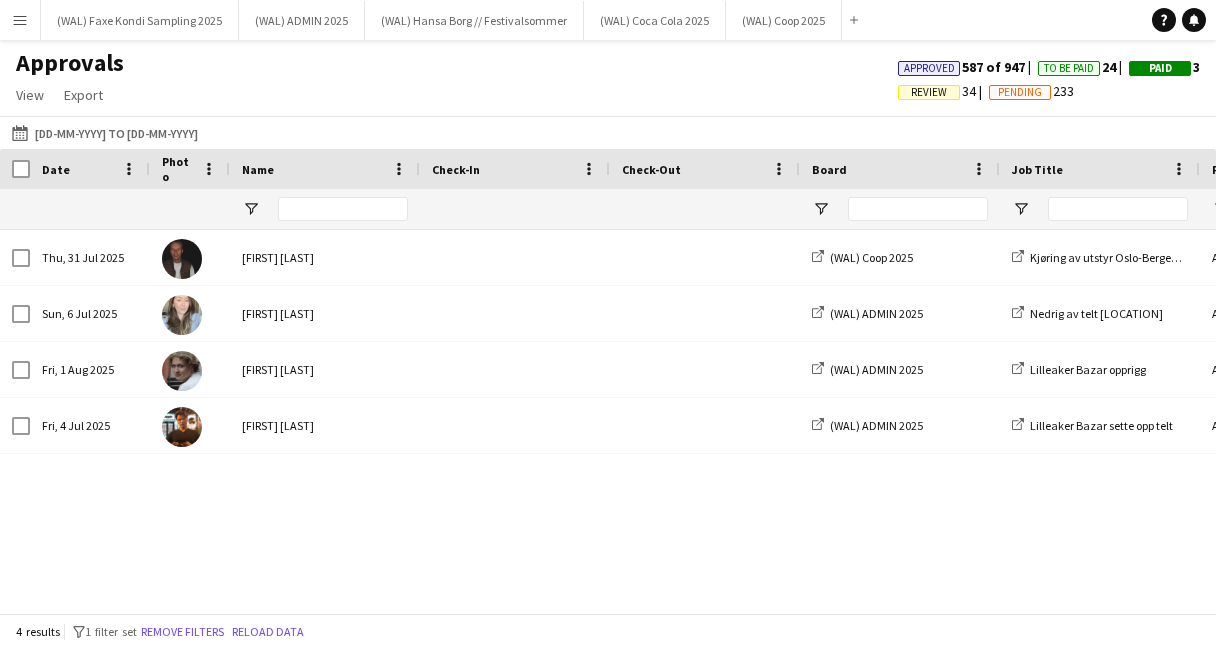 type on "*********" 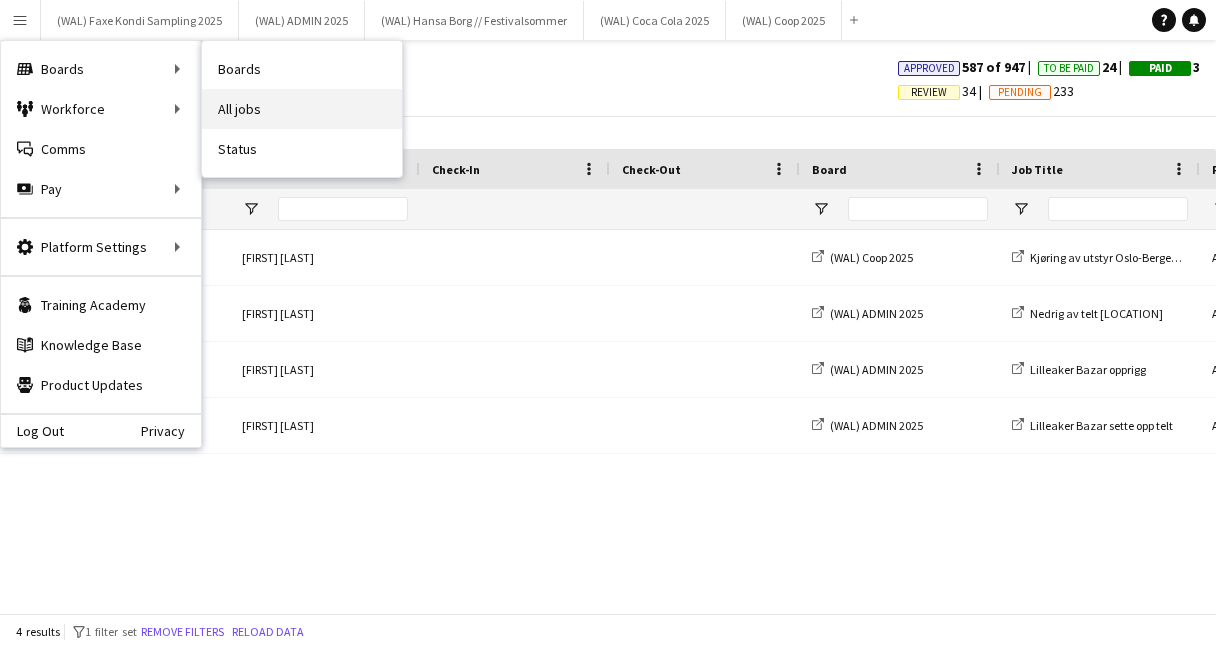 click on "All jobs" at bounding box center [302, 109] 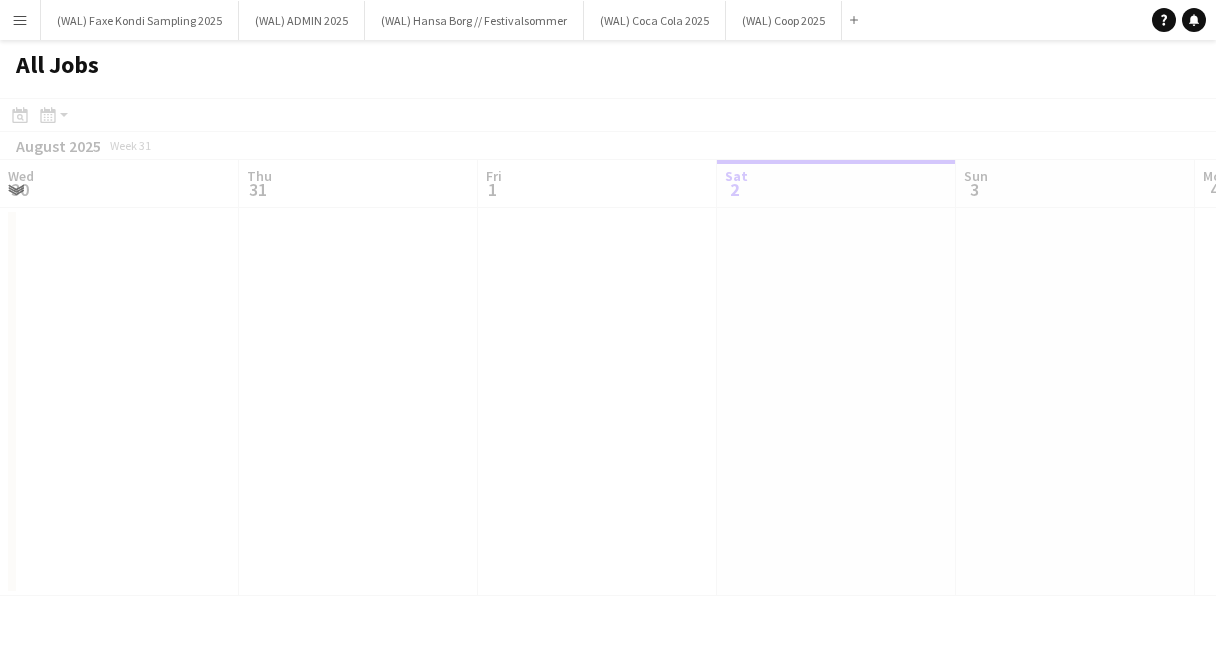 scroll, scrollTop: 0, scrollLeft: 478, axis: horizontal 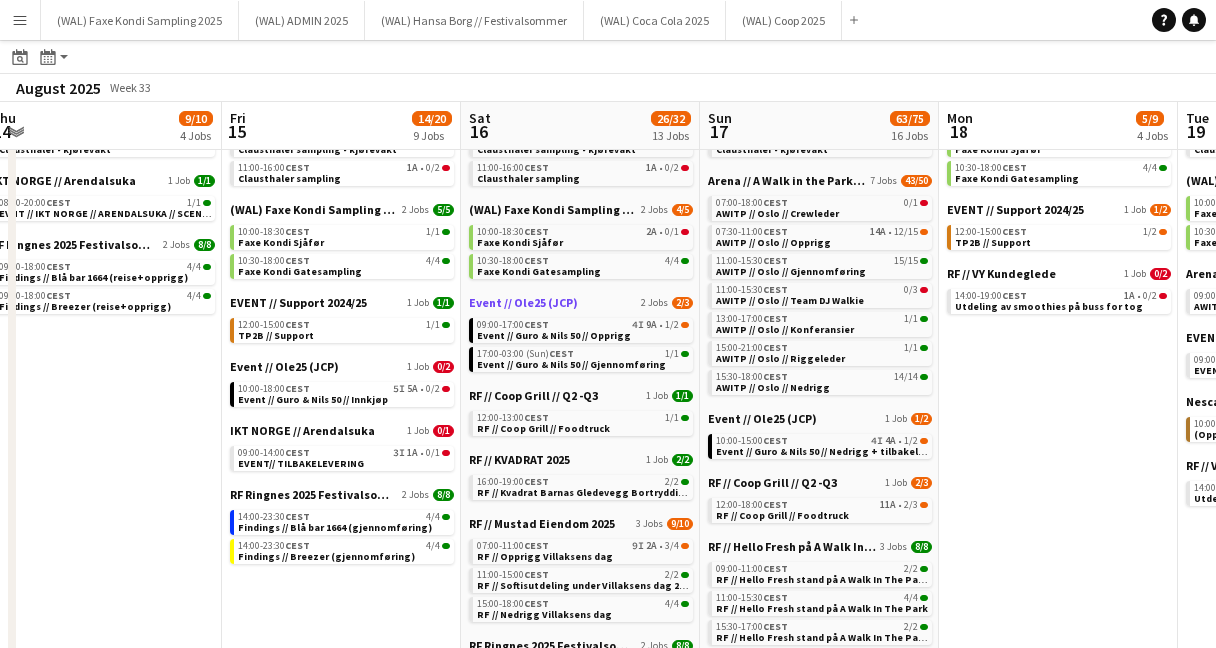 click on "Event // Ole25 (JCP)" at bounding box center (523, 302) 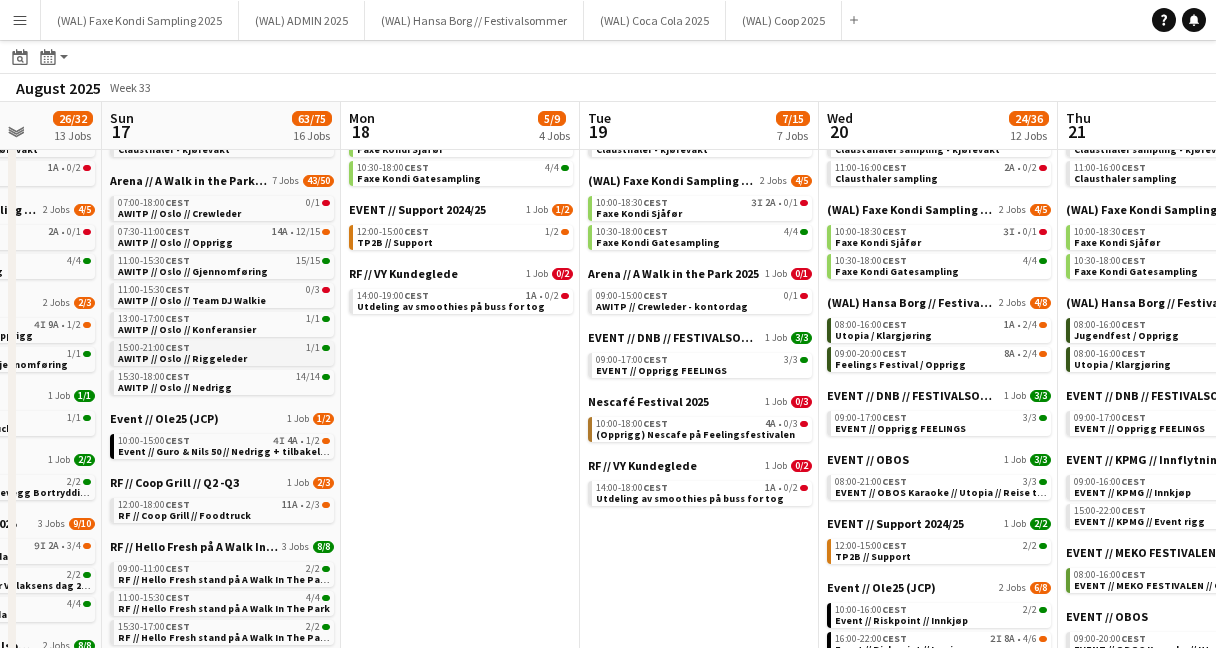scroll, scrollTop: 0, scrollLeft: 857, axis: horizontal 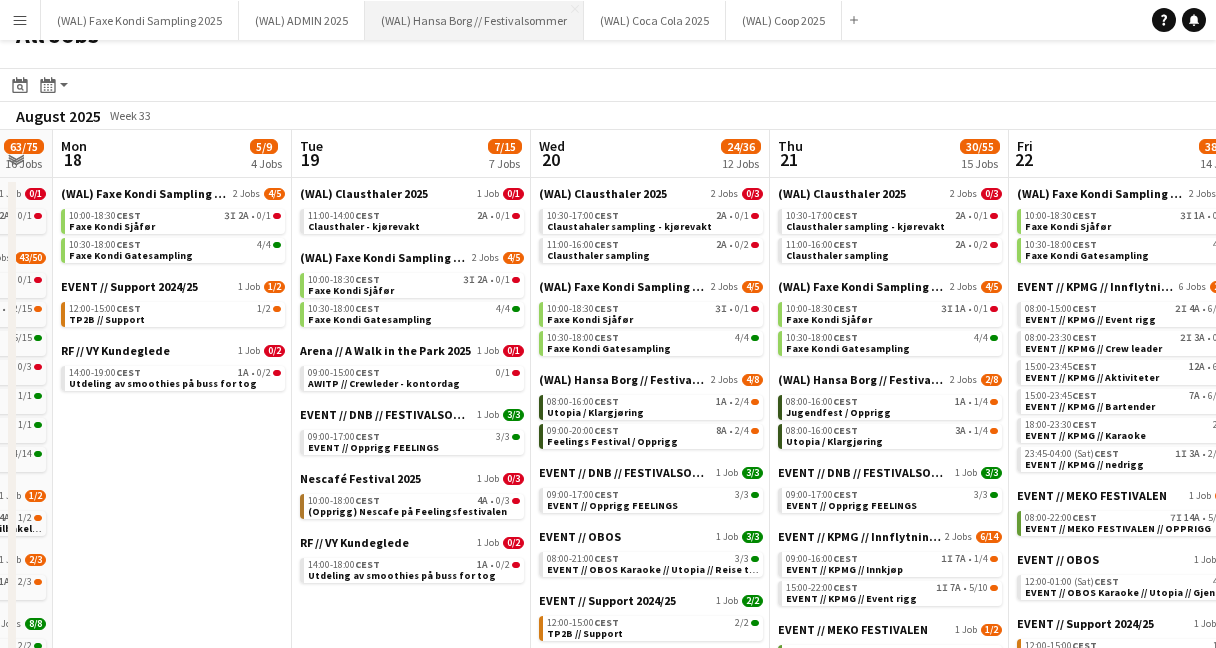 click on "(WAL) Hansa Borg // Festivalsommer
Close" at bounding box center [474, 20] 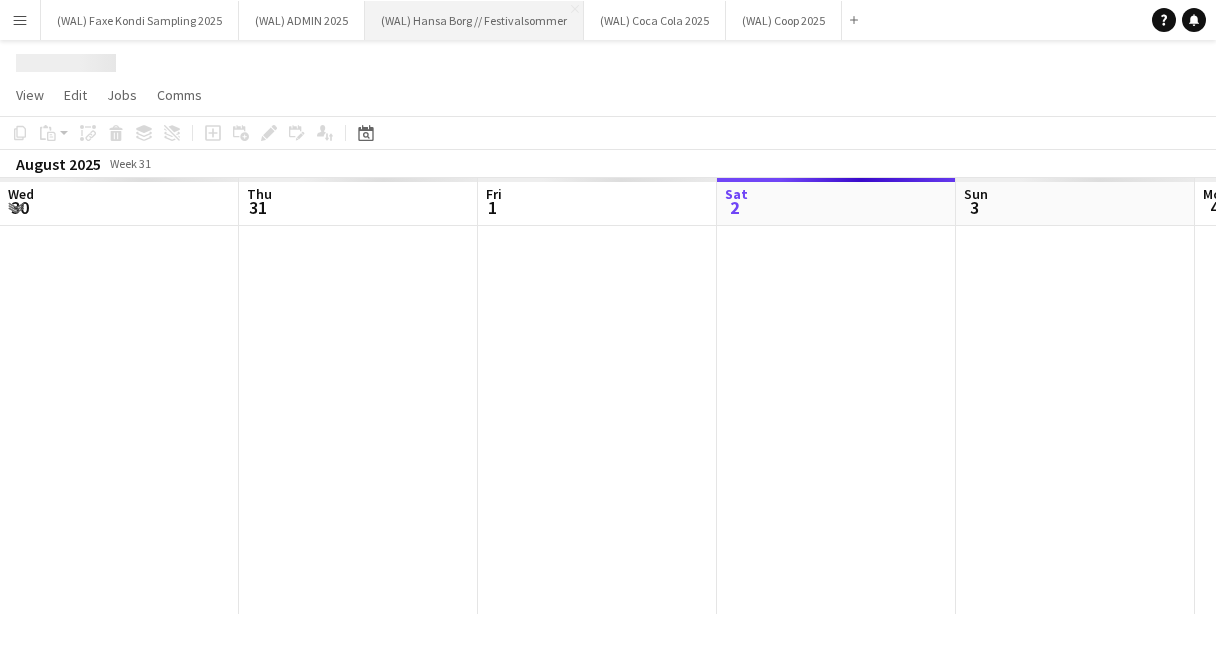 scroll, scrollTop: 0, scrollLeft: 0, axis: both 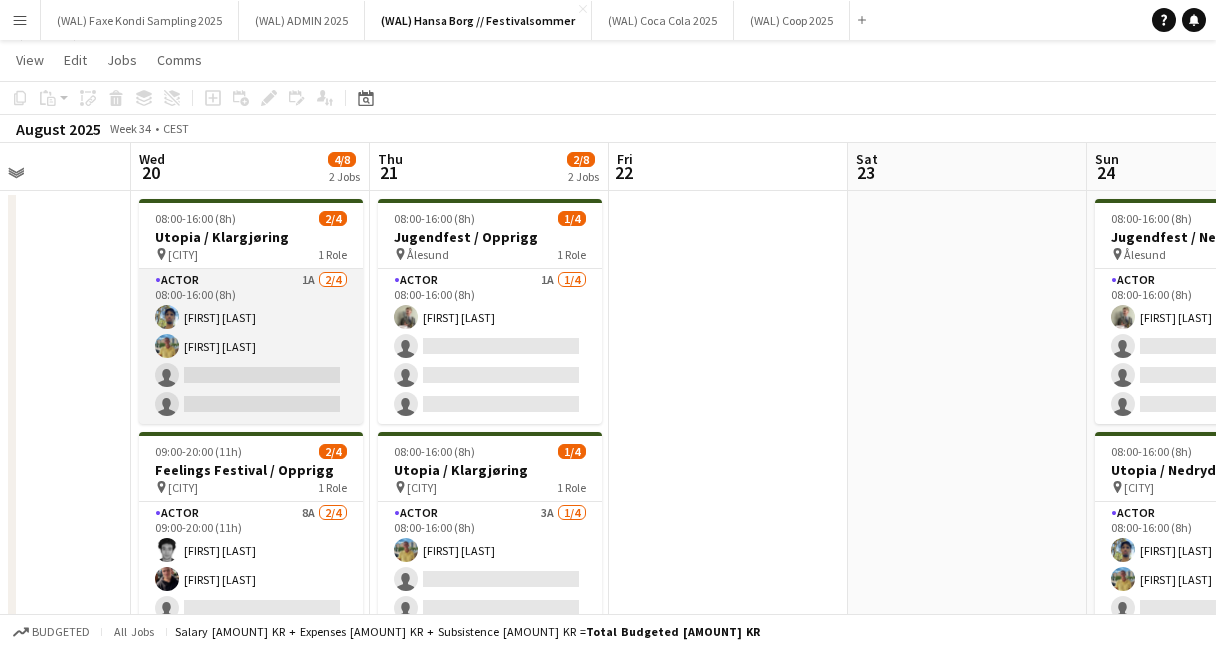 click on "Actor   1A   2/4   08:00-16:00 (8h)
Ramzan Bashir Jan Viggo Aakre
single-neutral-actions
single-neutral-actions" at bounding box center [251, 346] 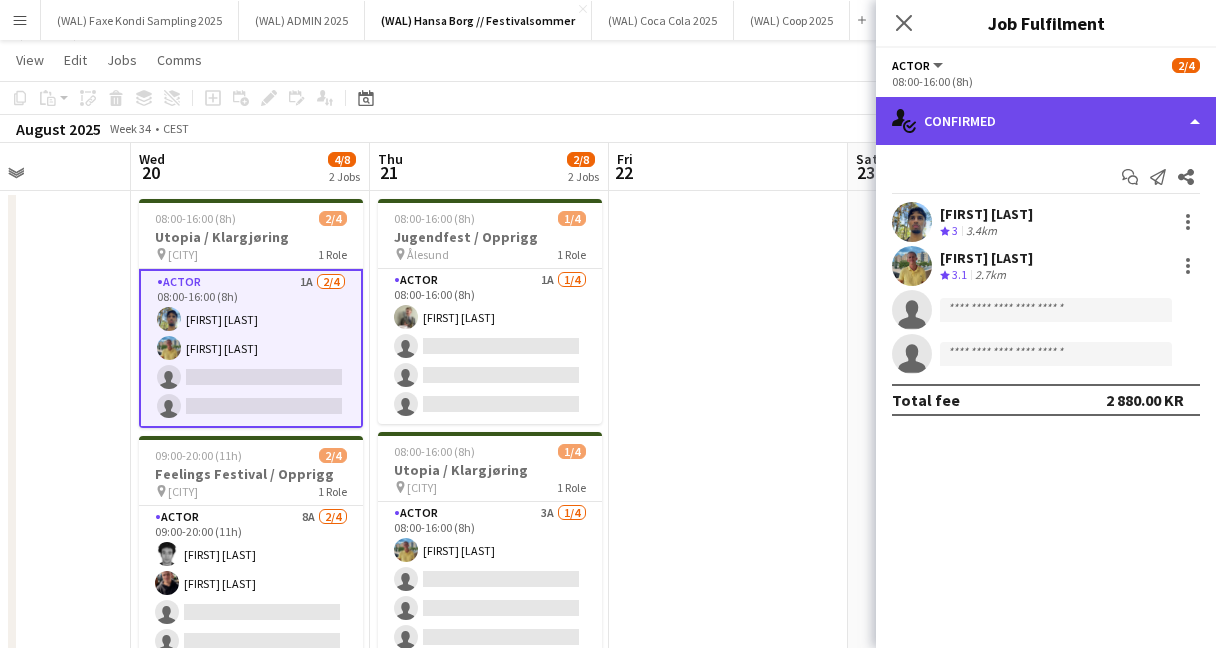 click on "single-neutral-actions-check-2
Confirmed" 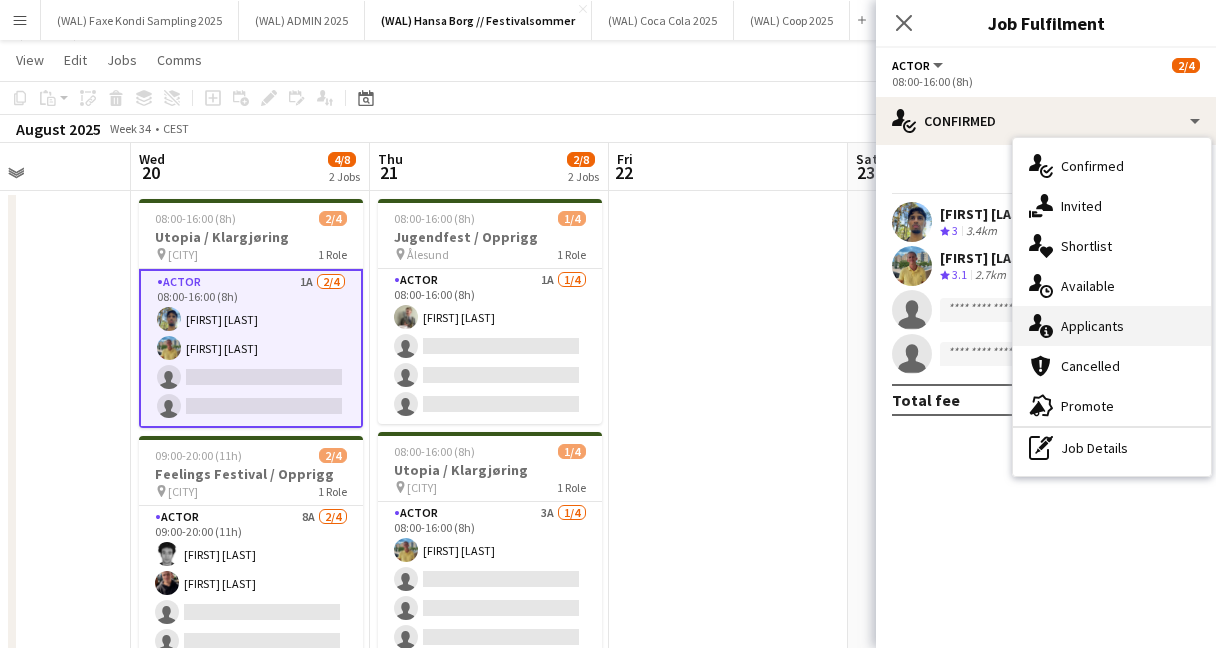 click on "single-neutral-actions-information
Applicants" at bounding box center [1112, 326] 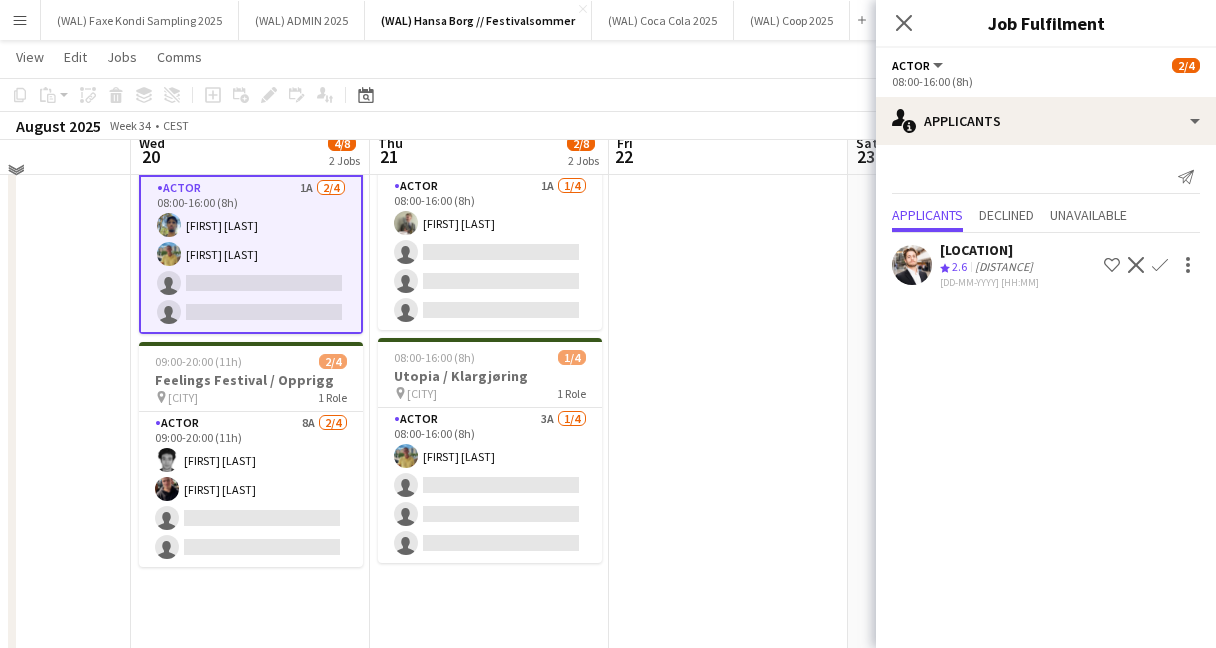 scroll, scrollTop: 138, scrollLeft: 0, axis: vertical 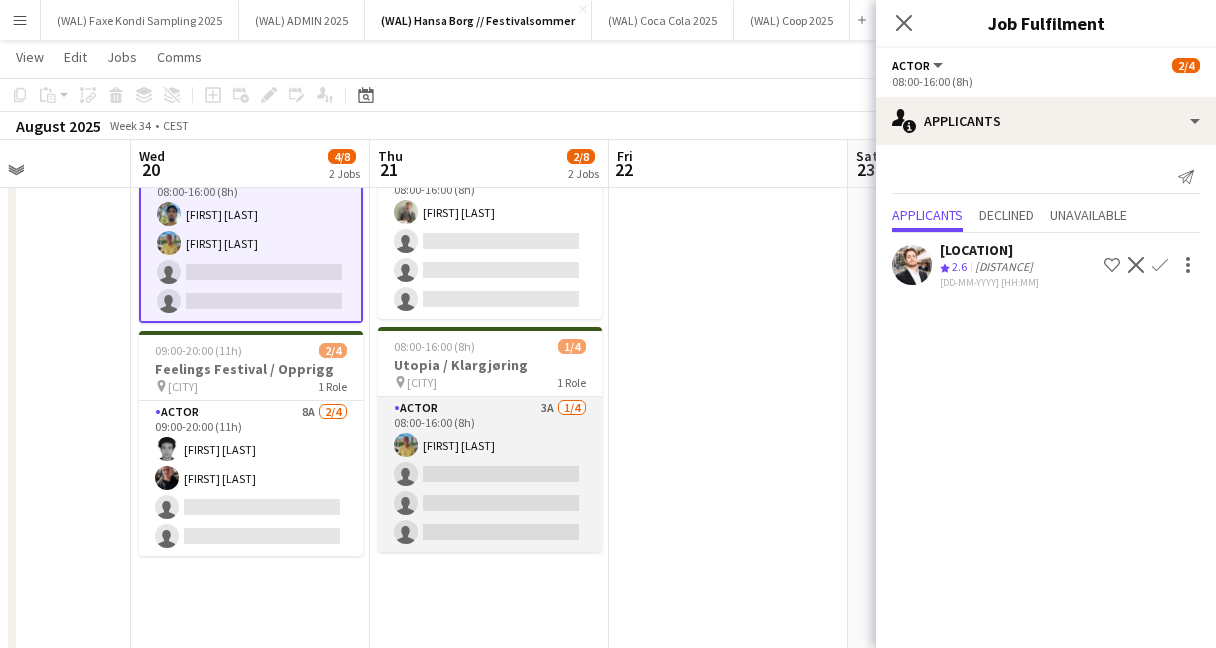 click on "Actor   3A   1/4   08:00-16:00 (8h)
Jan Viggo Aakre
single-neutral-actions
single-neutral-actions
single-neutral-actions" at bounding box center (490, 474) 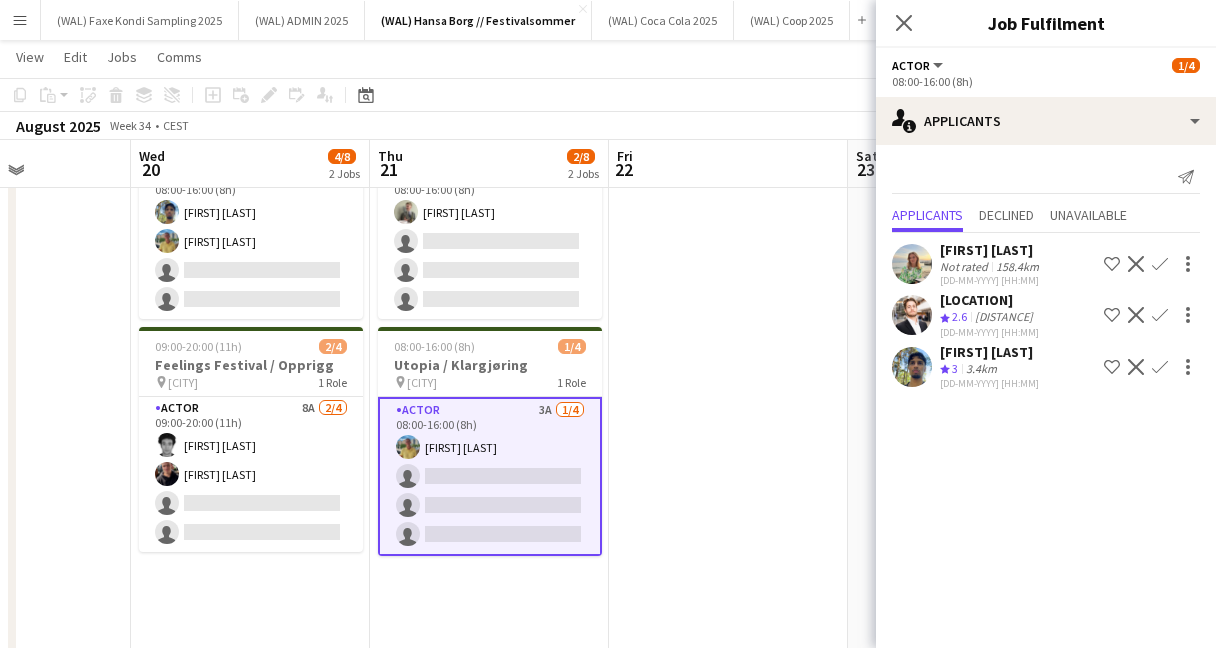 click 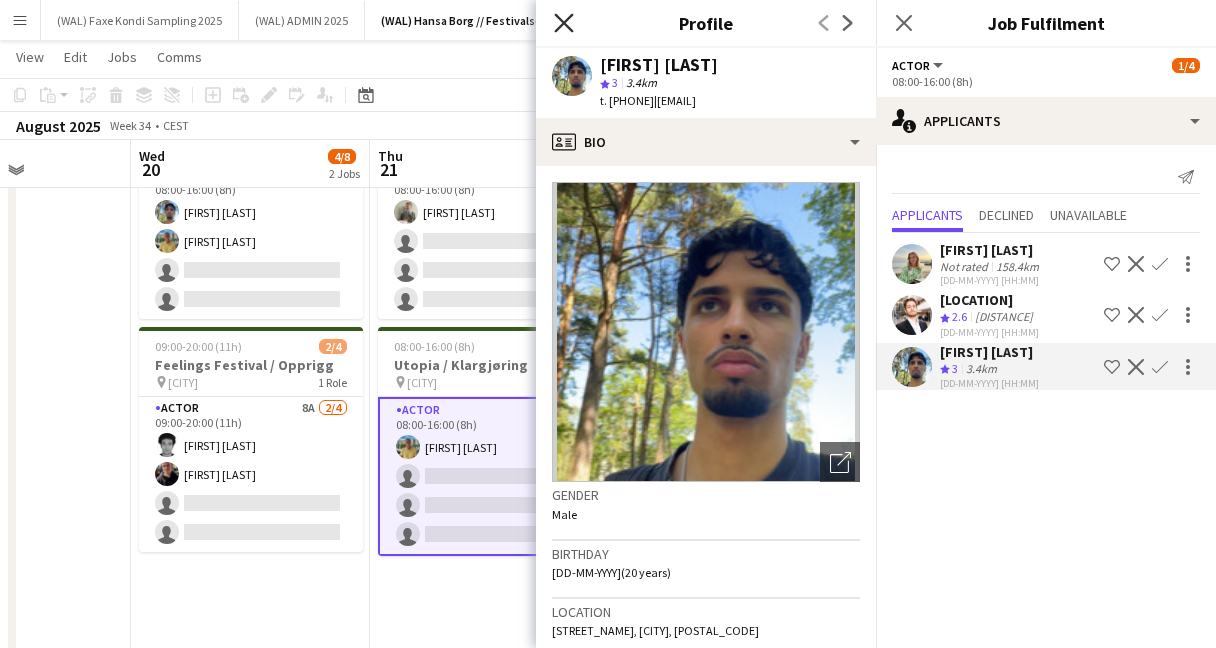 click 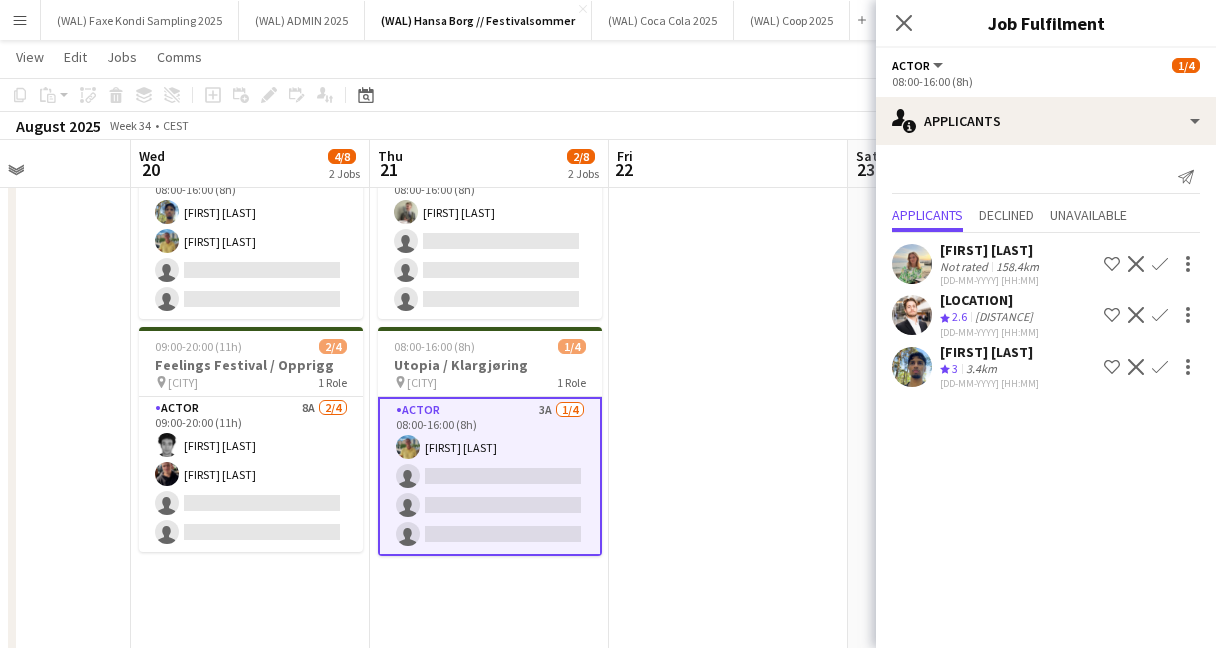 click on "Confirm" 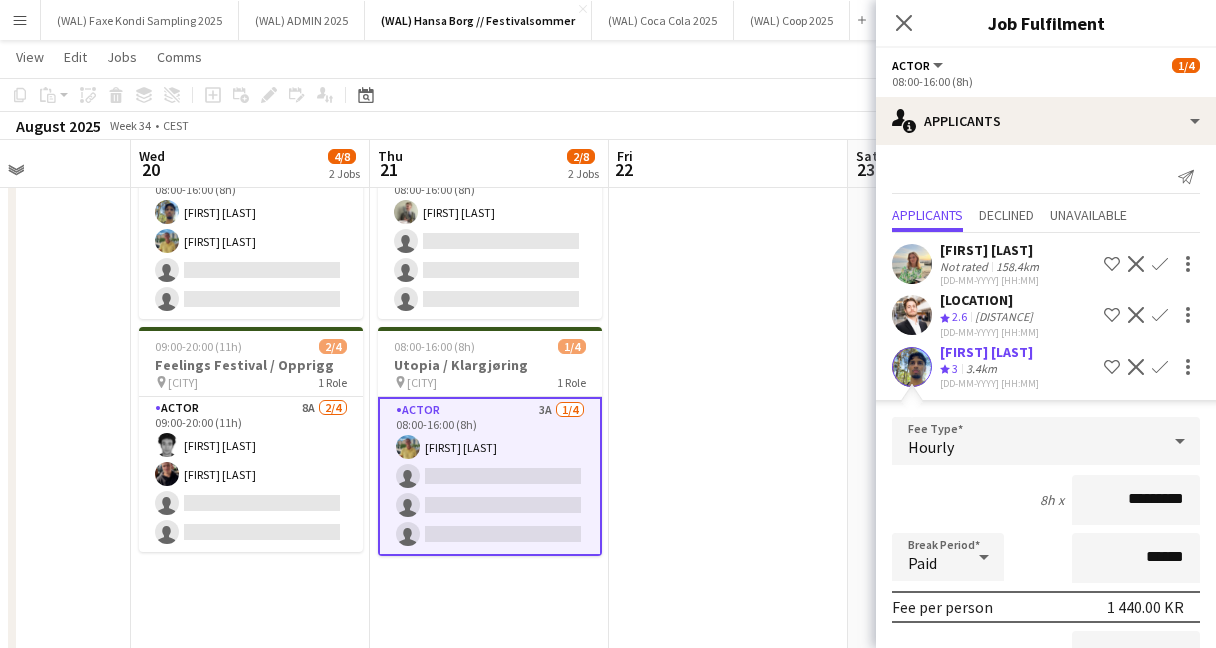 scroll, scrollTop: 215, scrollLeft: 0, axis: vertical 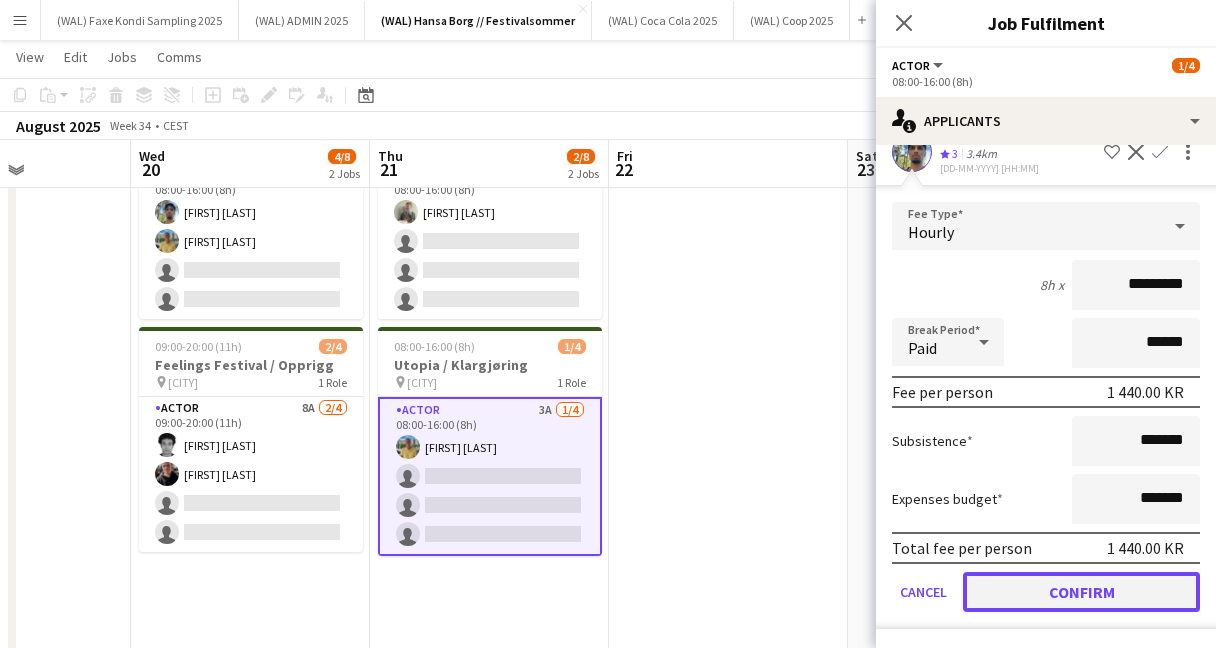 click on "Confirm" 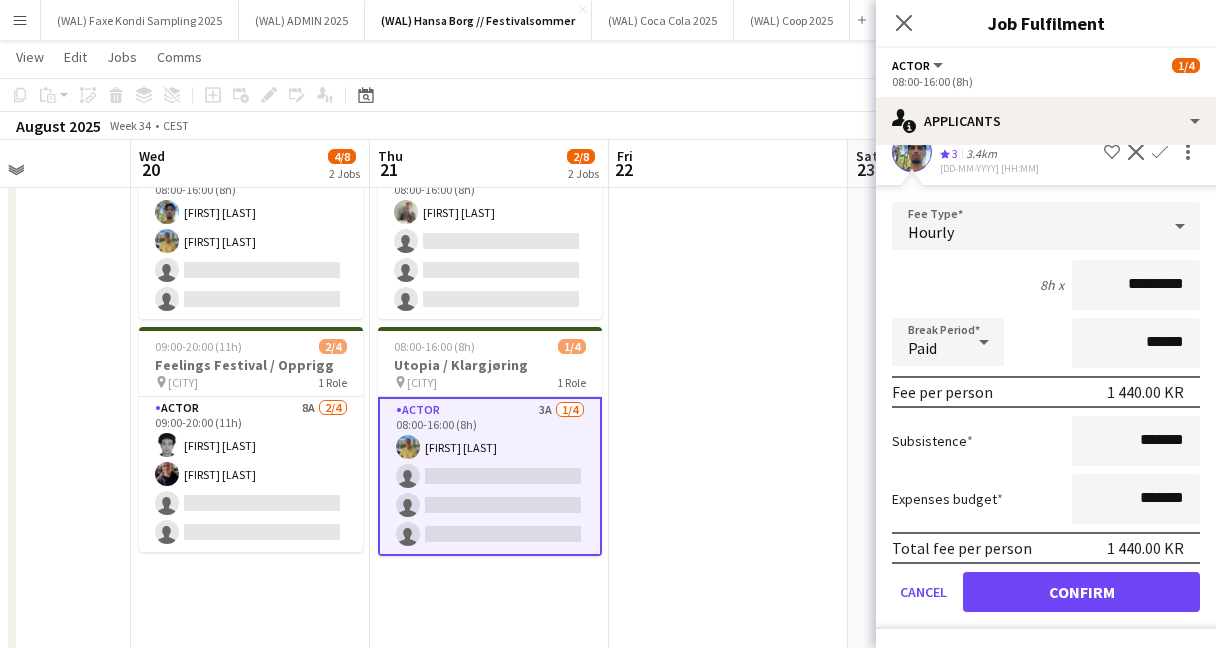 scroll, scrollTop: 0, scrollLeft: 0, axis: both 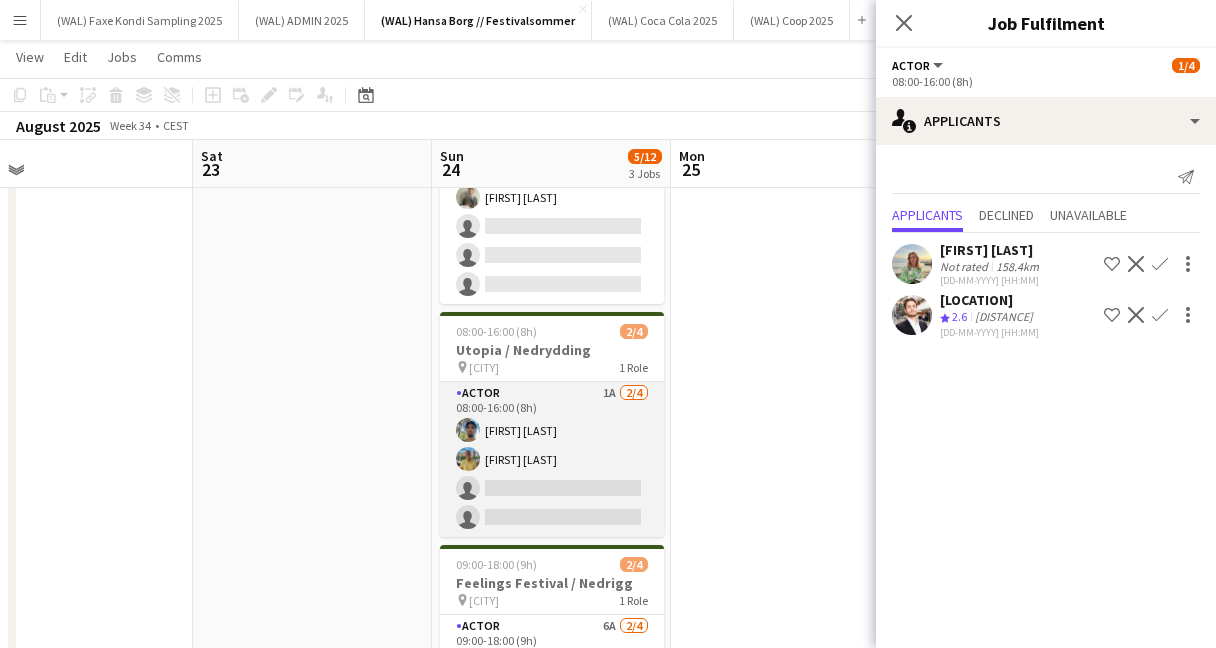 click on "Actor   1A   2/4   08:00-16:00 (8h)
Ramzan Bashir Jan Viggo Aakre
single-neutral-actions
single-neutral-actions" at bounding box center [552, 459] 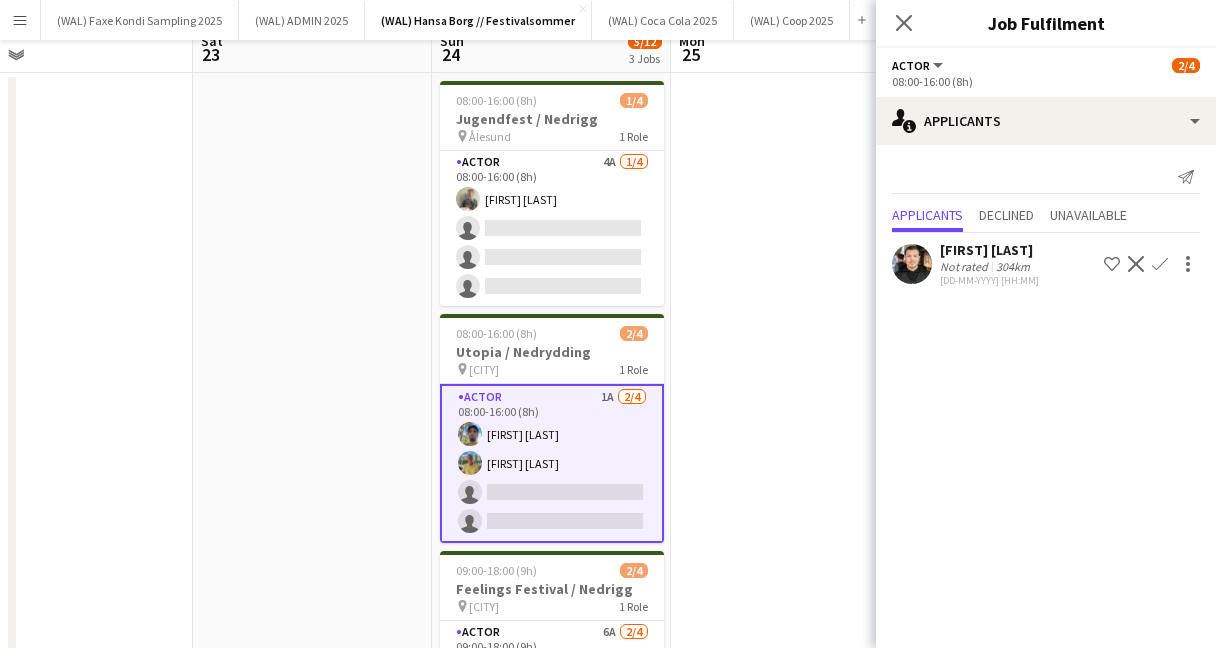 scroll, scrollTop: 0, scrollLeft: 0, axis: both 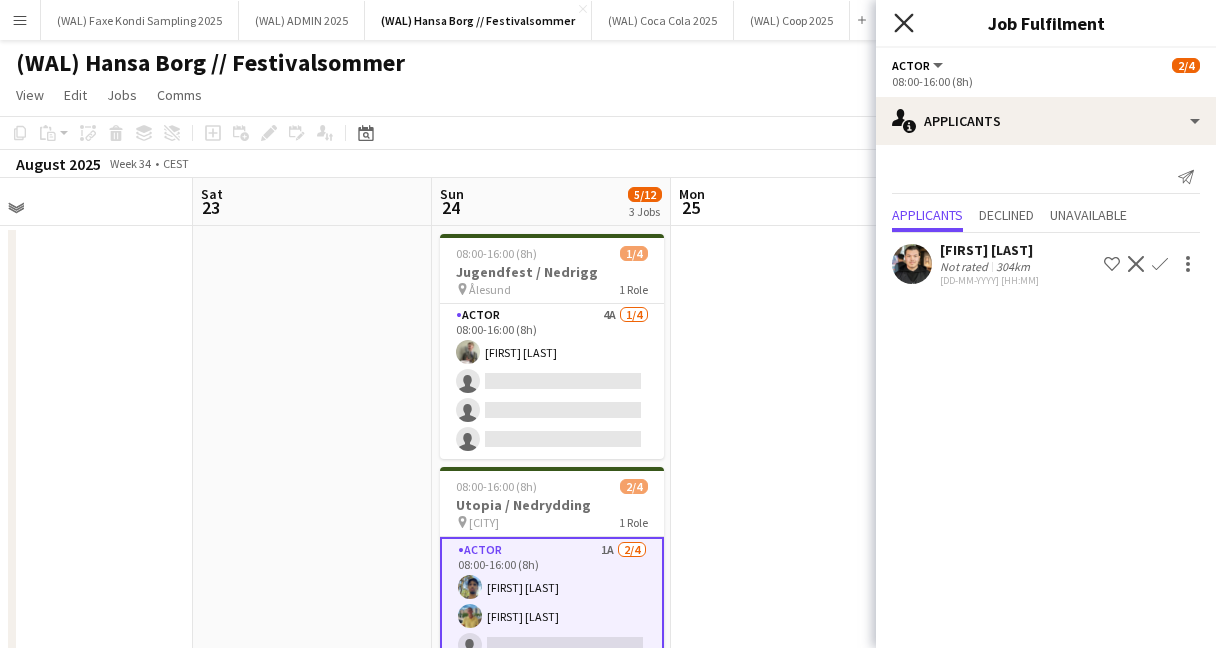 click on "Close pop-in" 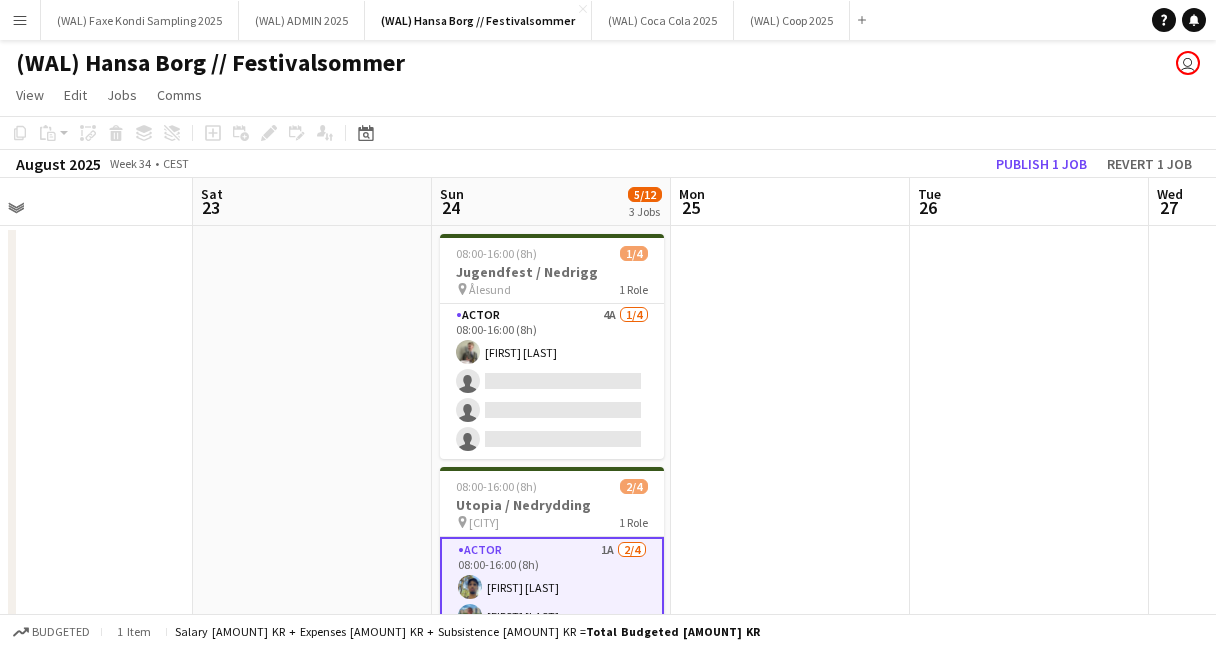 click on "(WAL) Hansa Borg // Festivalsommer
user" 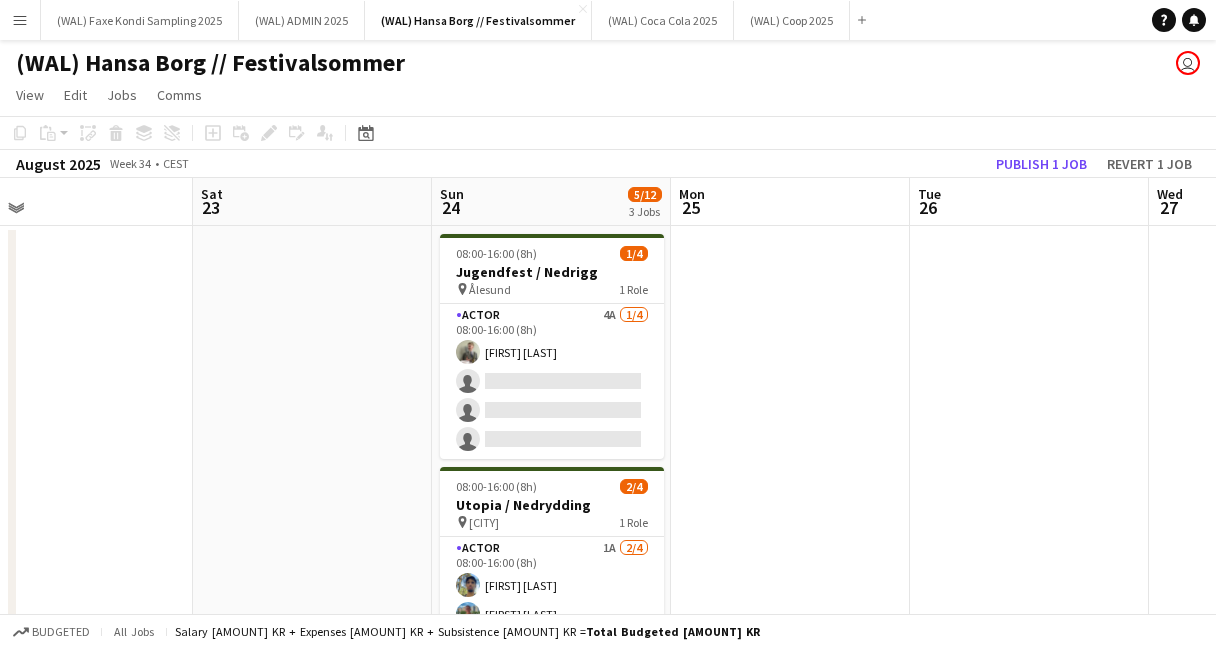 click on "Menu" at bounding box center [20, 20] 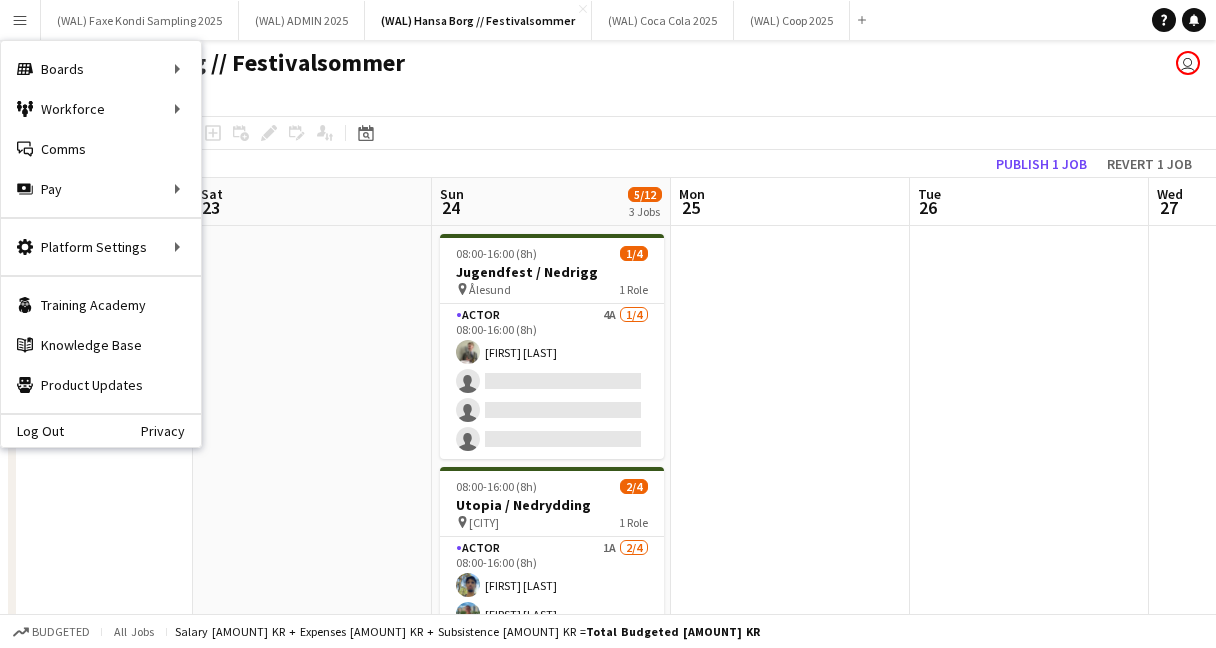 click on "View  Day view expanded Day view collapsed Month view Date picker Jump to today Expand Linked Jobs Collapse Linked Jobs  Edit  Copy
Command
C  Paste  Without Crew
Command
V With Crew
Command
Shift
V Paste as linked job  Group  Group Ungroup  Jobs  New Job Edit Job Delete Job New Linked Job Edit Linked Jobs Job fulfilment Promote Role Copy Role URL  Comms  Notify confirmed crew Create chat" 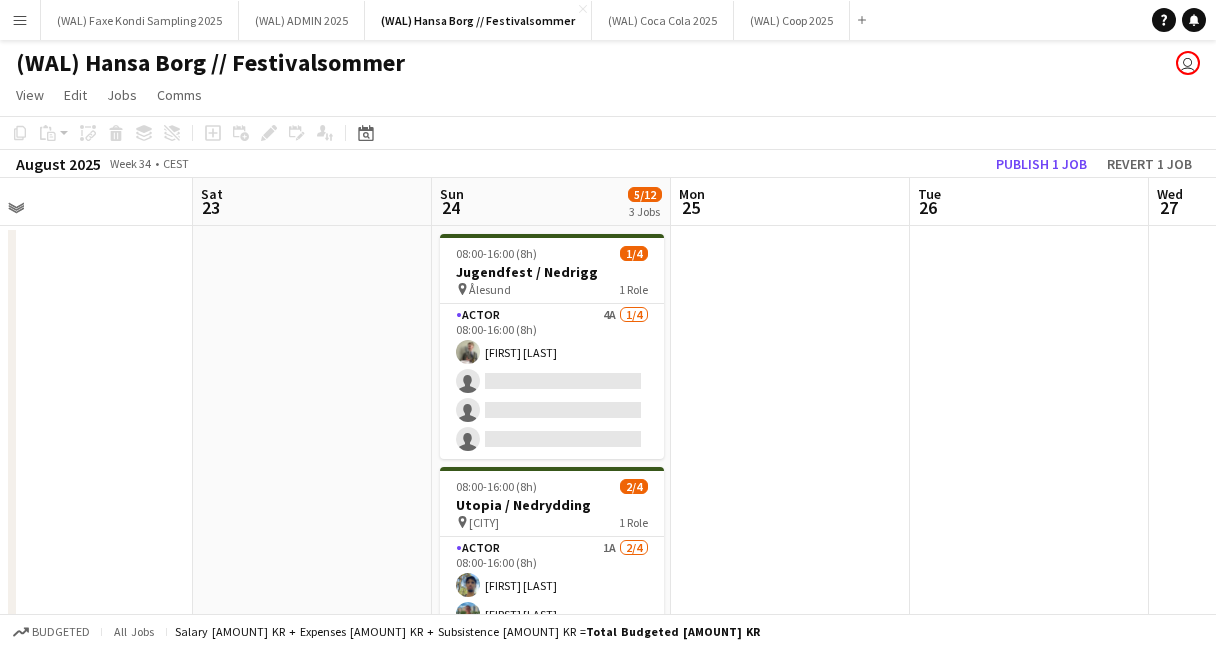 click on "Menu" at bounding box center [20, 20] 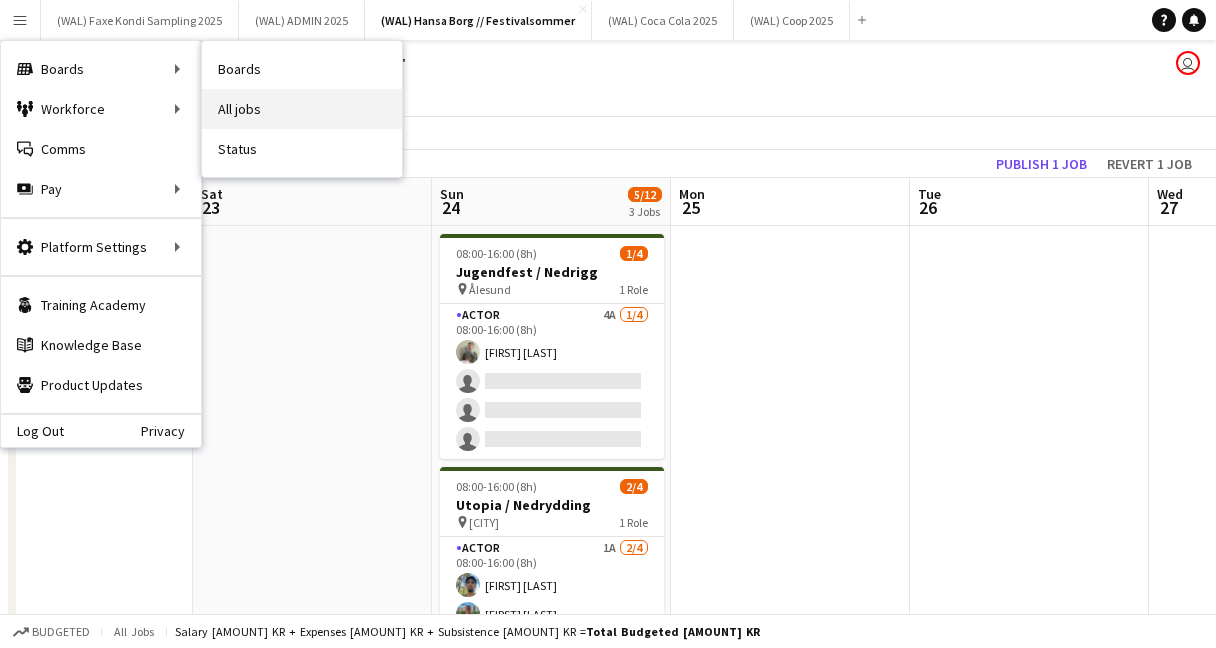 click on "All jobs" at bounding box center (302, 109) 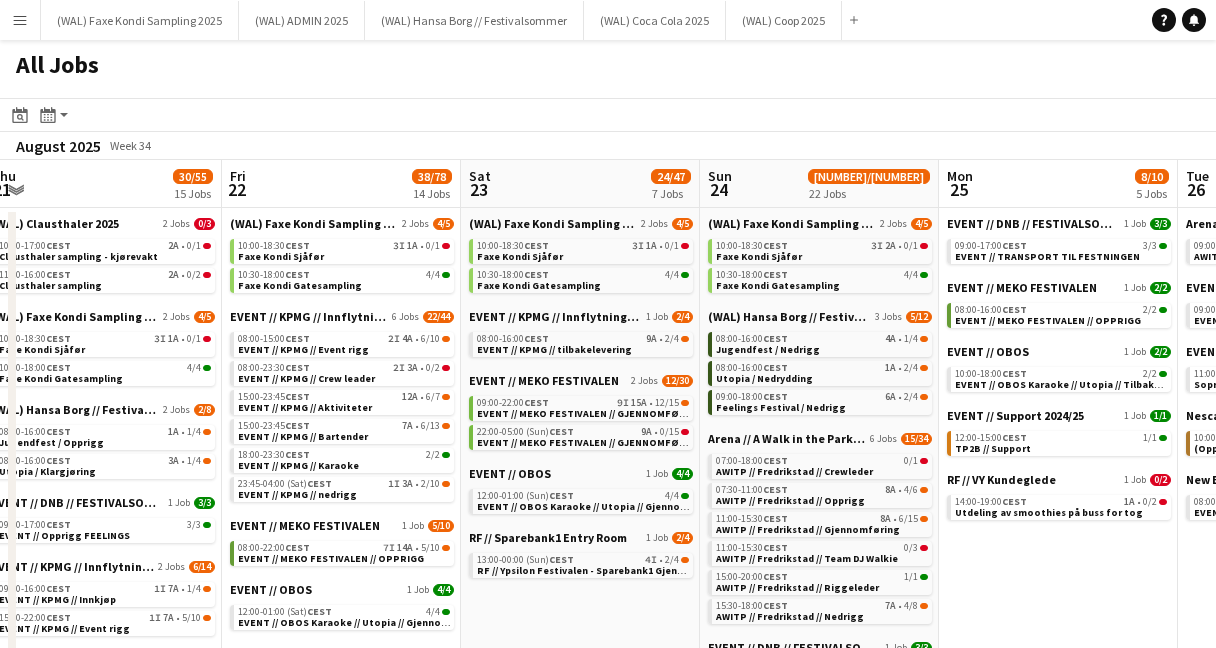 scroll, scrollTop: 0, scrollLeft: 490, axis: horizontal 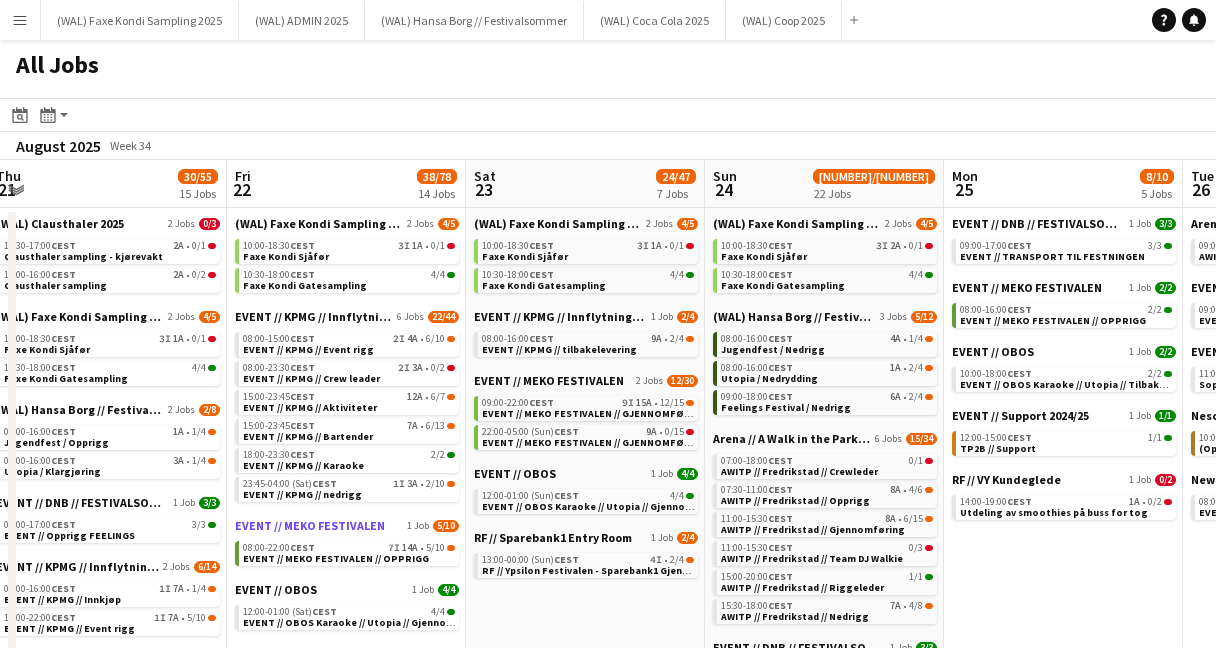 click on "EVENT // MEKO FESTIVALEN" at bounding box center [310, 525] 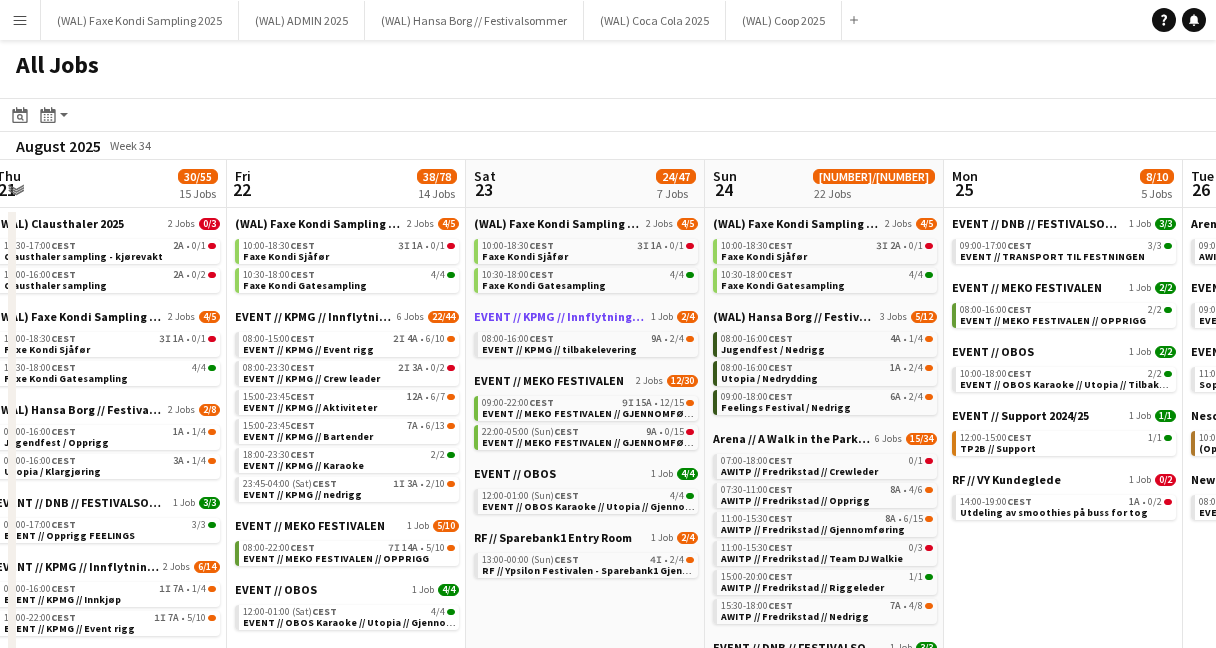click on "EVENT // KPMG // Innflytningsfest" at bounding box center (560, 316) 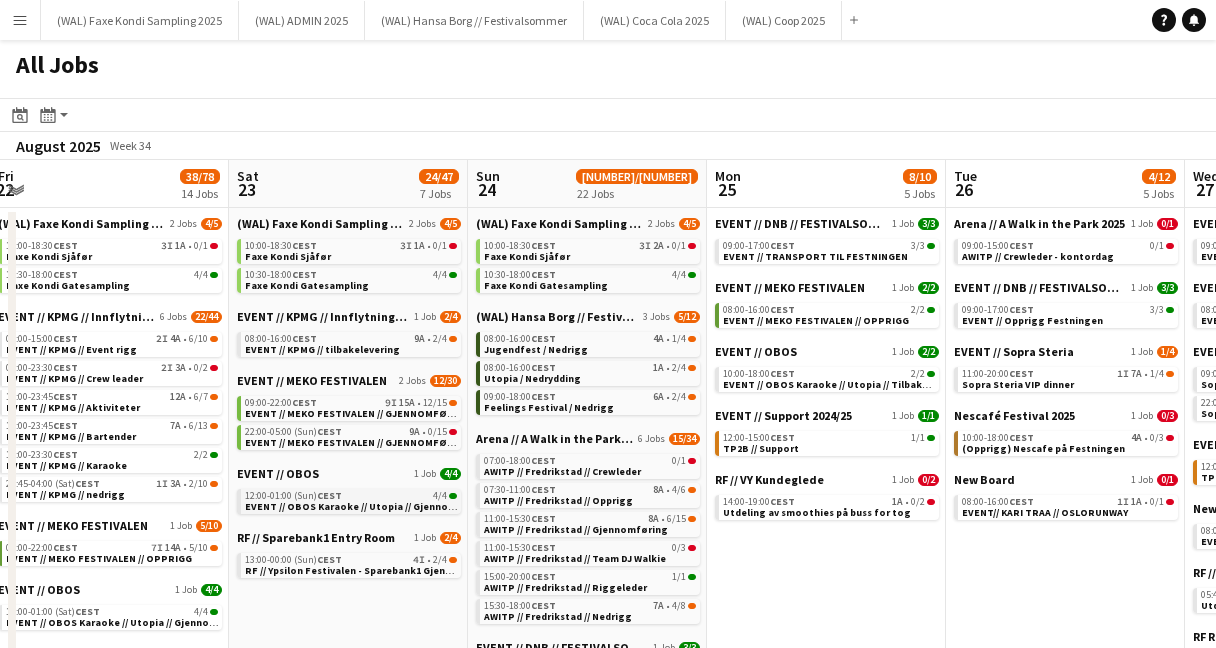 scroll, scrollTop: 0, scrollLeft: 729, axis: horizontal 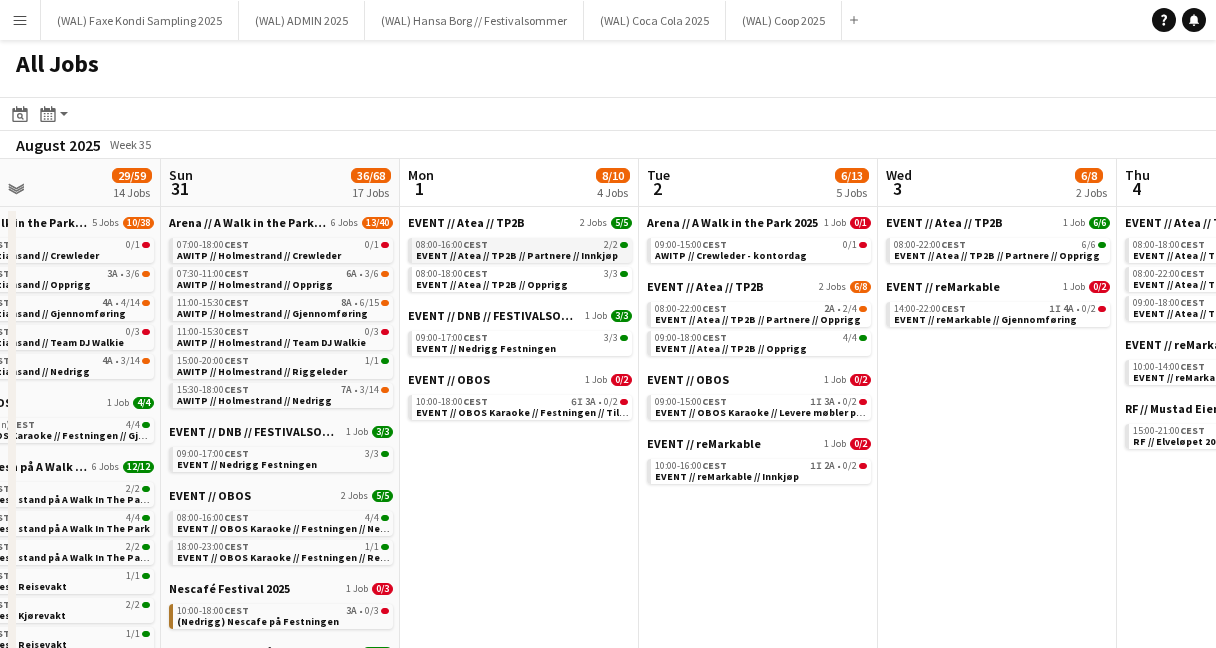 click on "08:00-16:00    CEST   2/2" at bounding box center [522, 245] 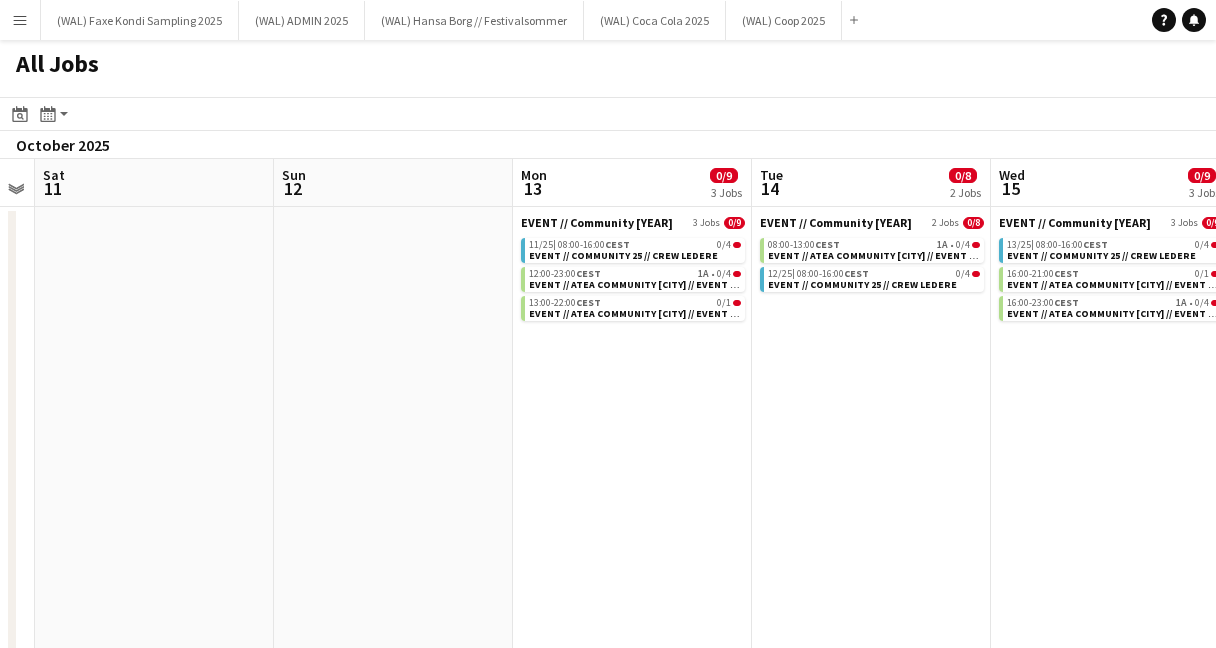 scroll, scrollTop: 0, scrollLeft: 760, axis: horizontal 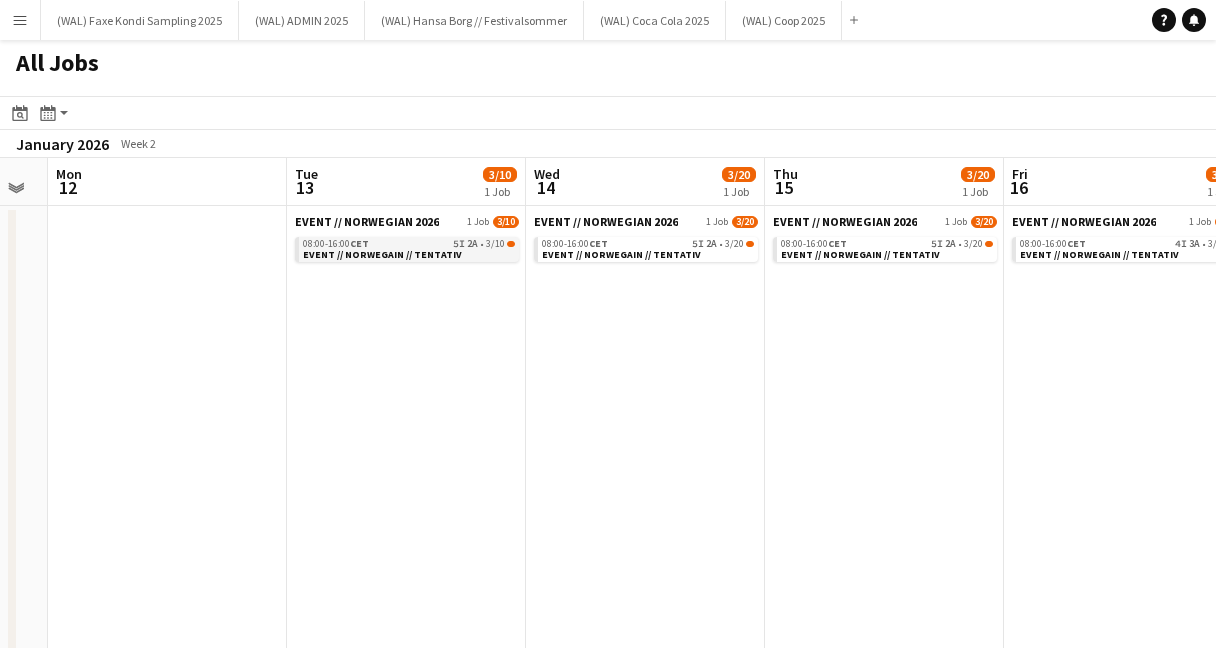 click on "EVENT // NORWEGAIN // TENTATIV" at bounding box center (382, 254) 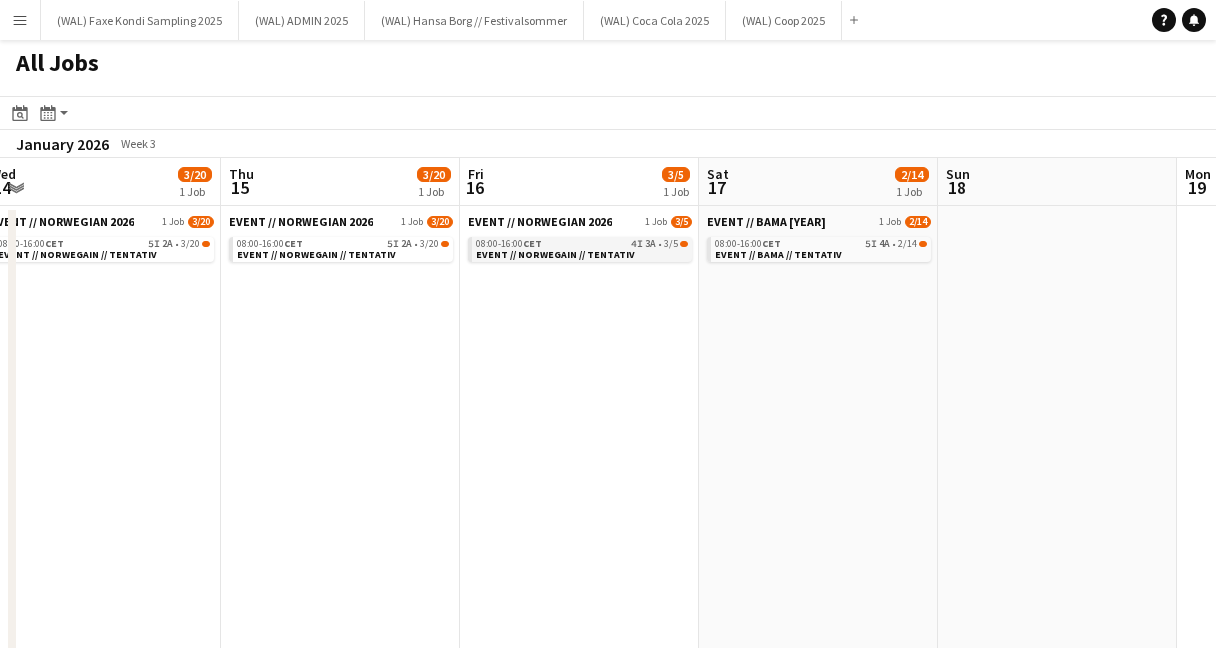 scroll, scrollTop: 0, scrollLeft: 976, axis: horizontal 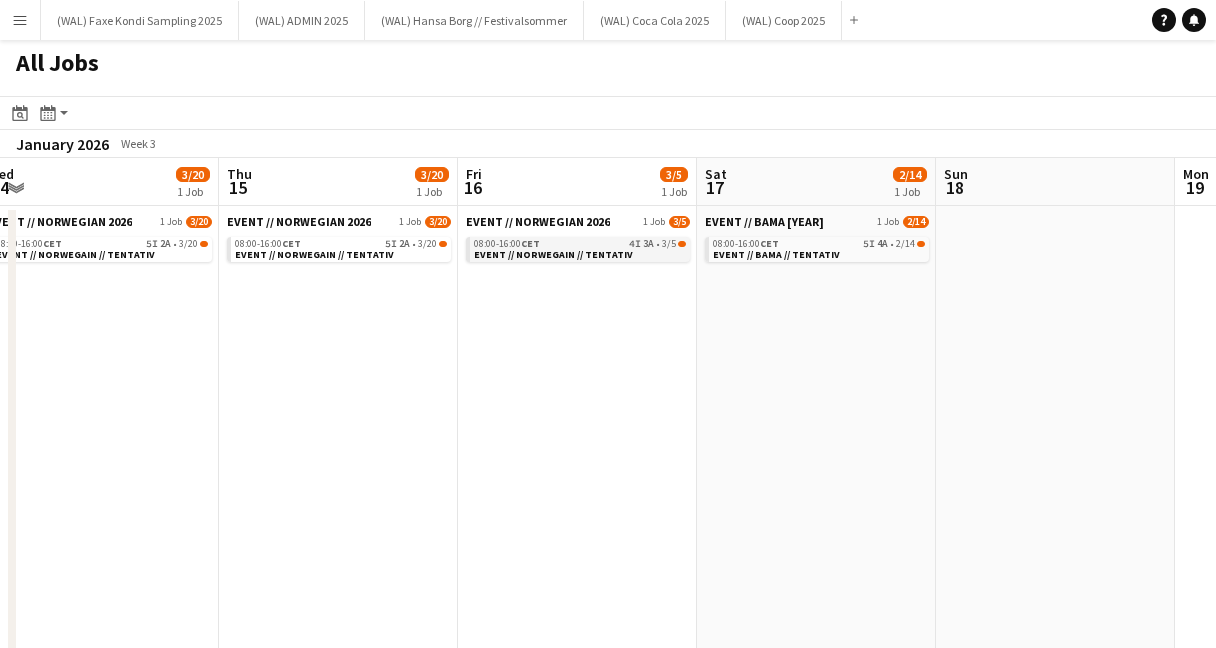 click on "08:00-16:00    CET   4I   3A   •   3/5   EVENT // NORWEGAIN // TENTATIV" at bounding box center (580, 248) 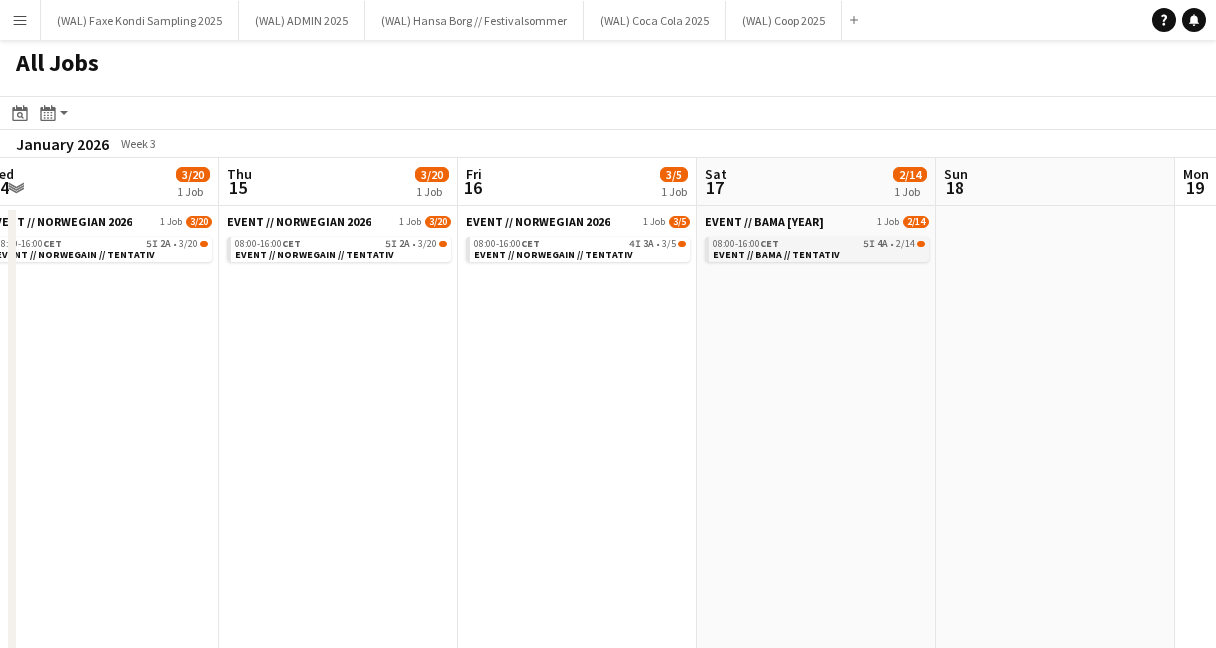 click on "EVENT // BAMA // TENTATIV" at bounding box center [776, 254] 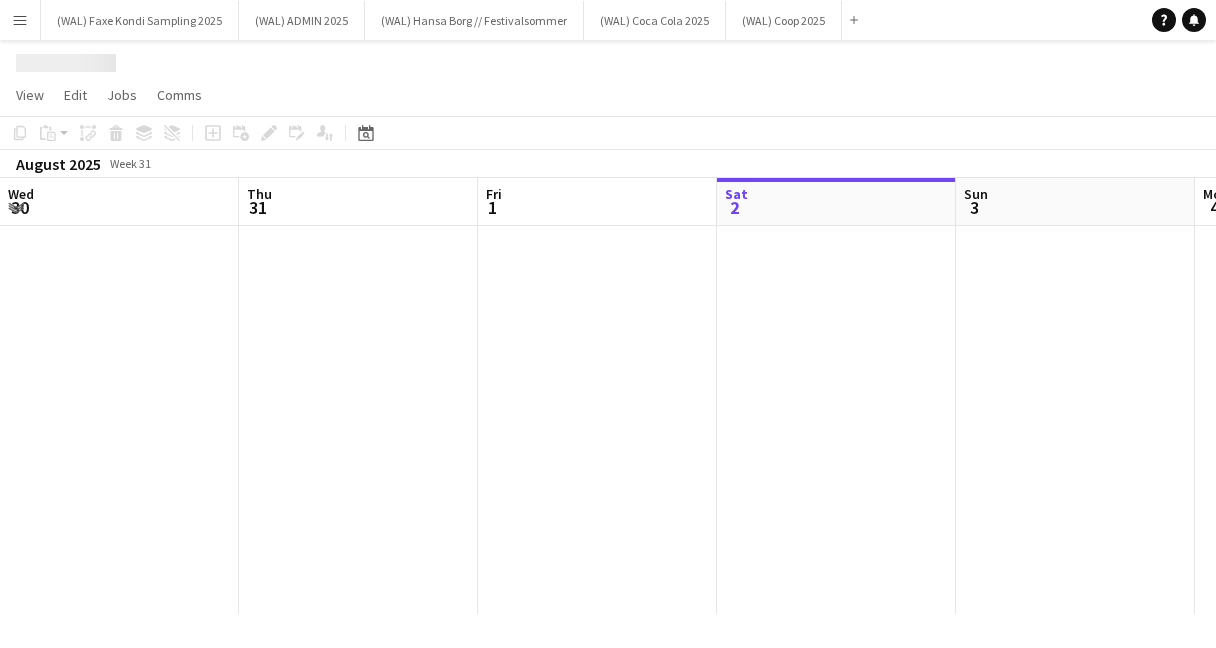 scroll, scrollTop: 0, scrollLeft: 0, axis: both 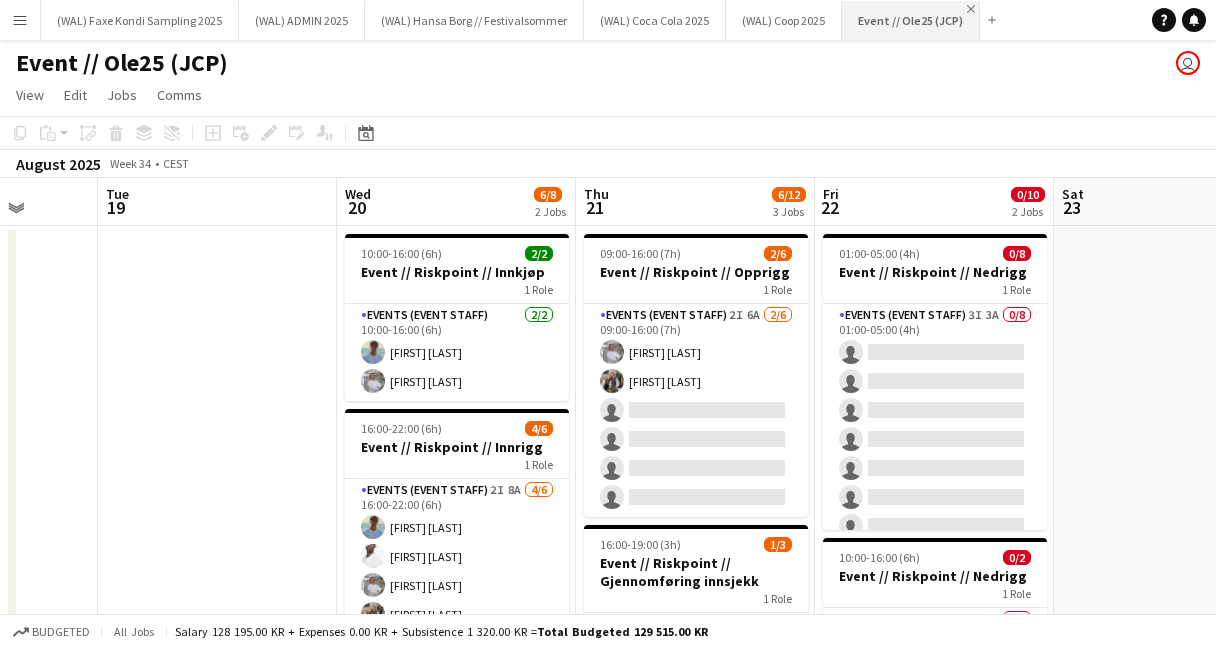click on "Close" at bounding box center [971, 9] 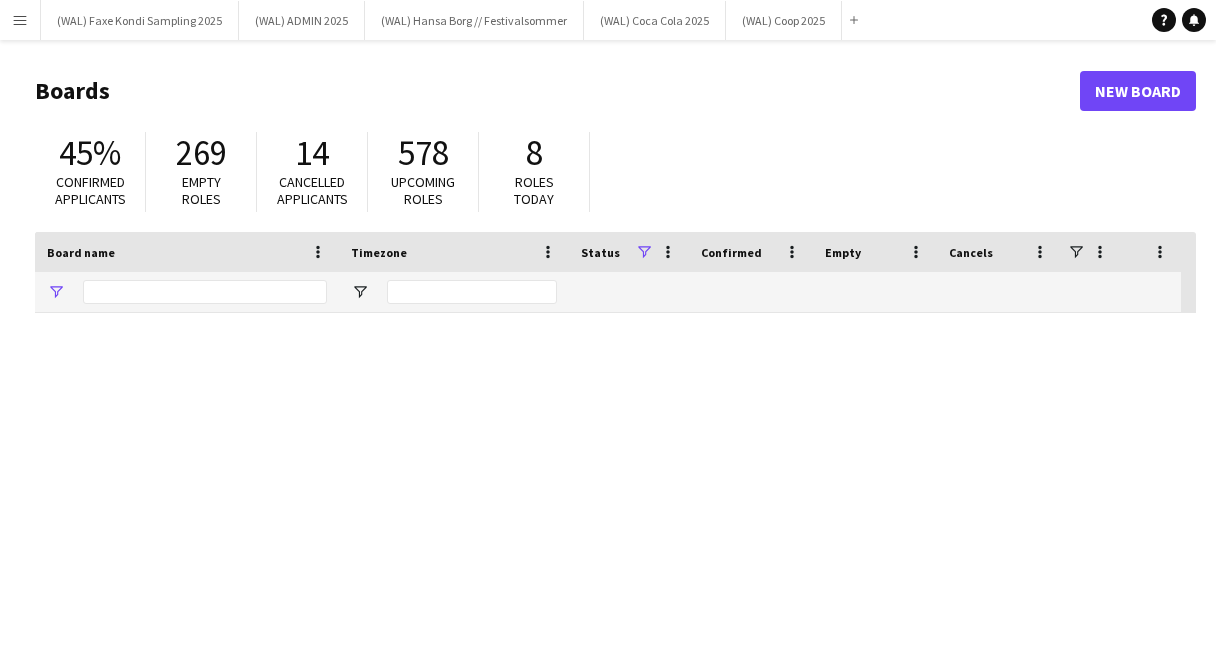 type on "****" 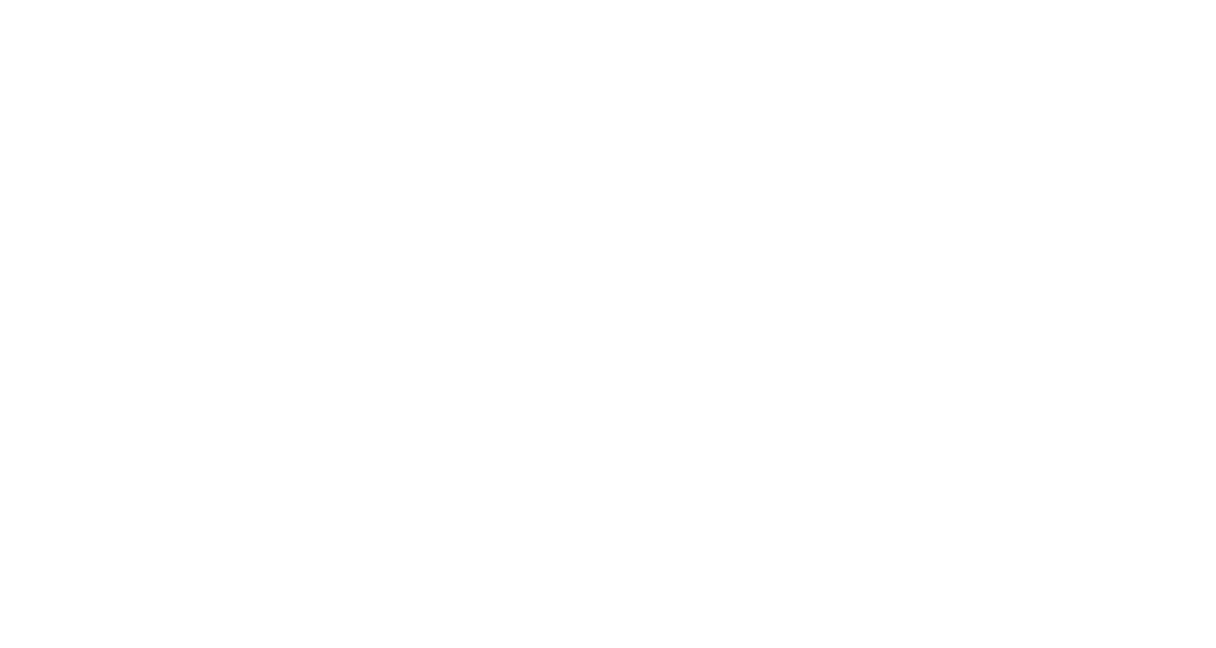 scroll, scrollTop: 0, scrollLeft: 0, axis: both 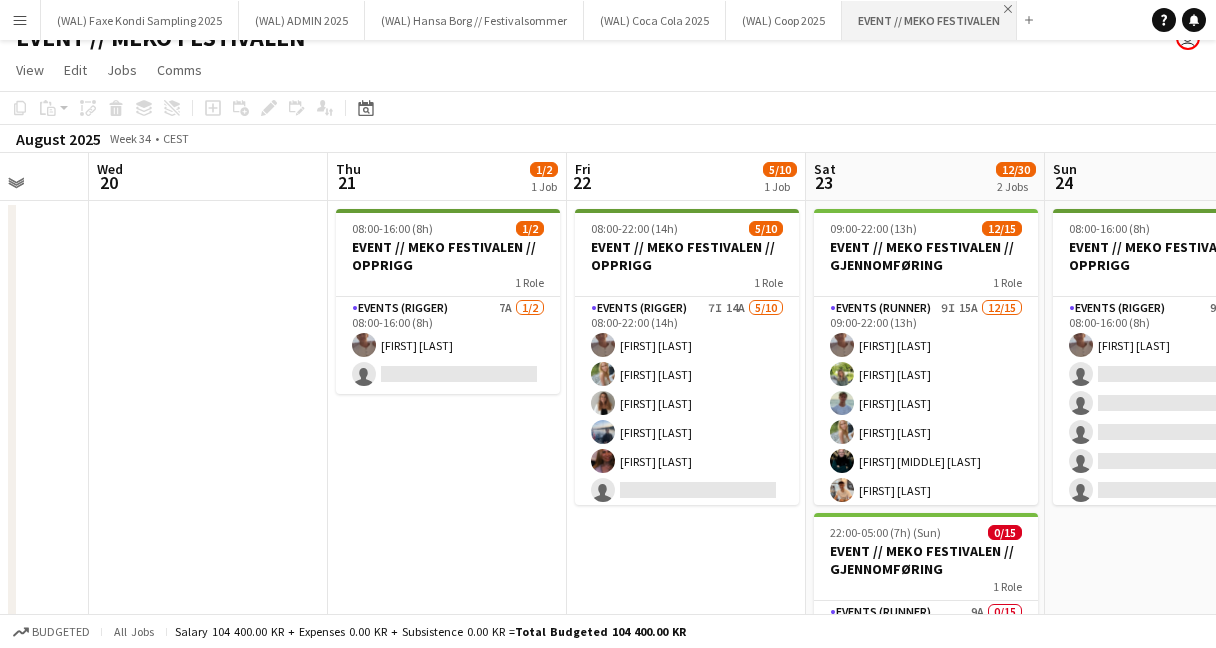 click on "Close" at bounding box center (1008, 9) 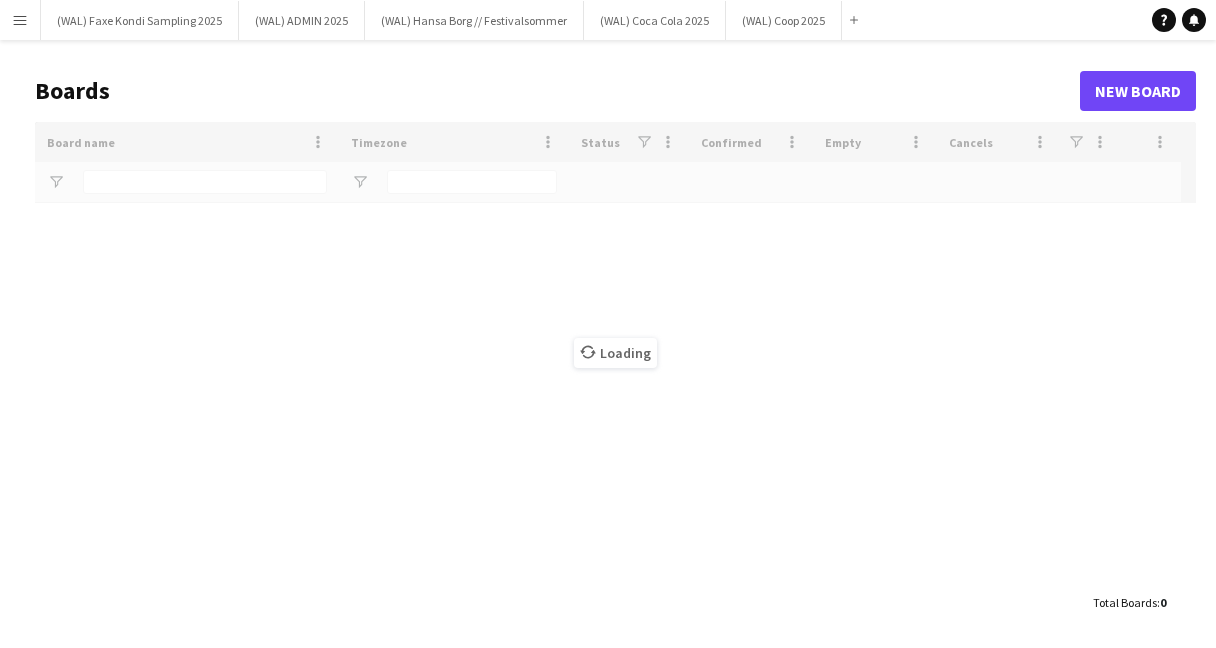 type on "****" 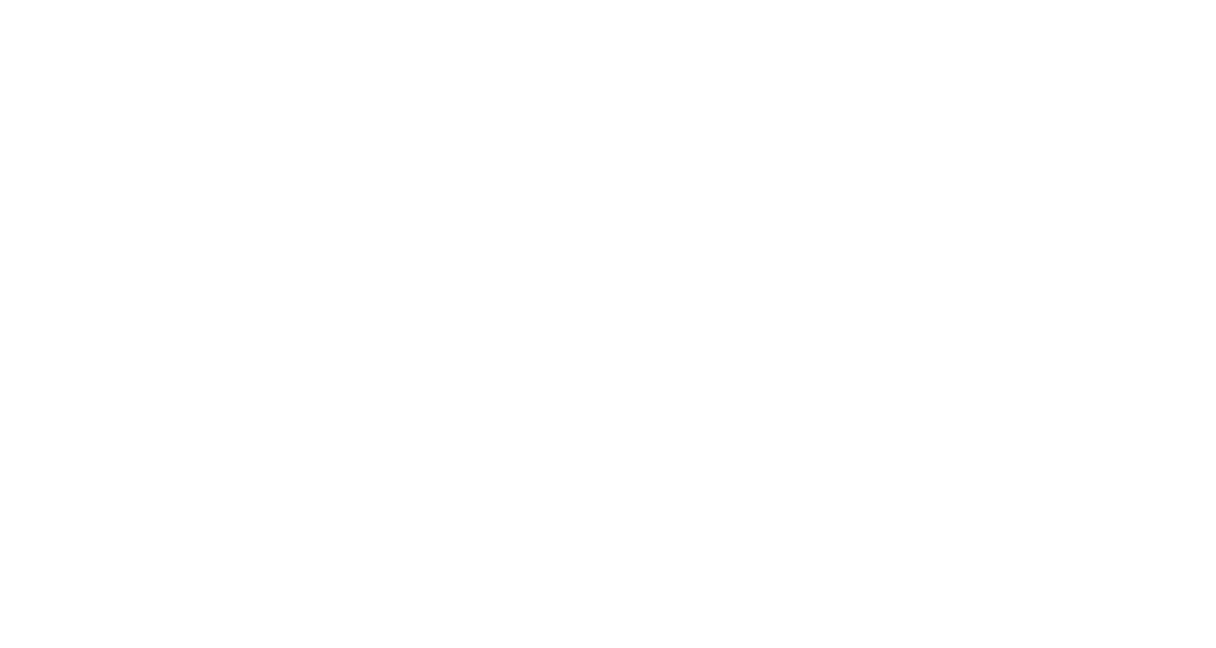 scroll, scrollTop: 0, scrollLeft: 0, axis: both 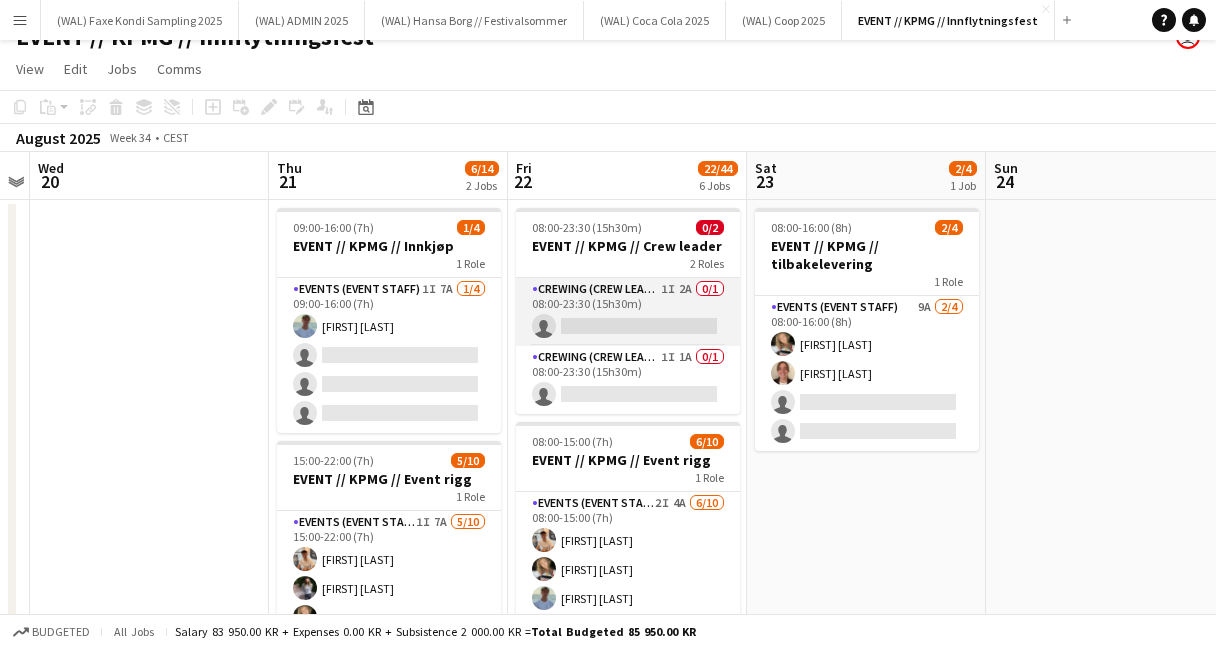 click on "Crewing (Crew Leader)   1I   2A   0/1   08:00-23:30 (15h30m)
single-neutral-actions" at bounding box center (628, 312) 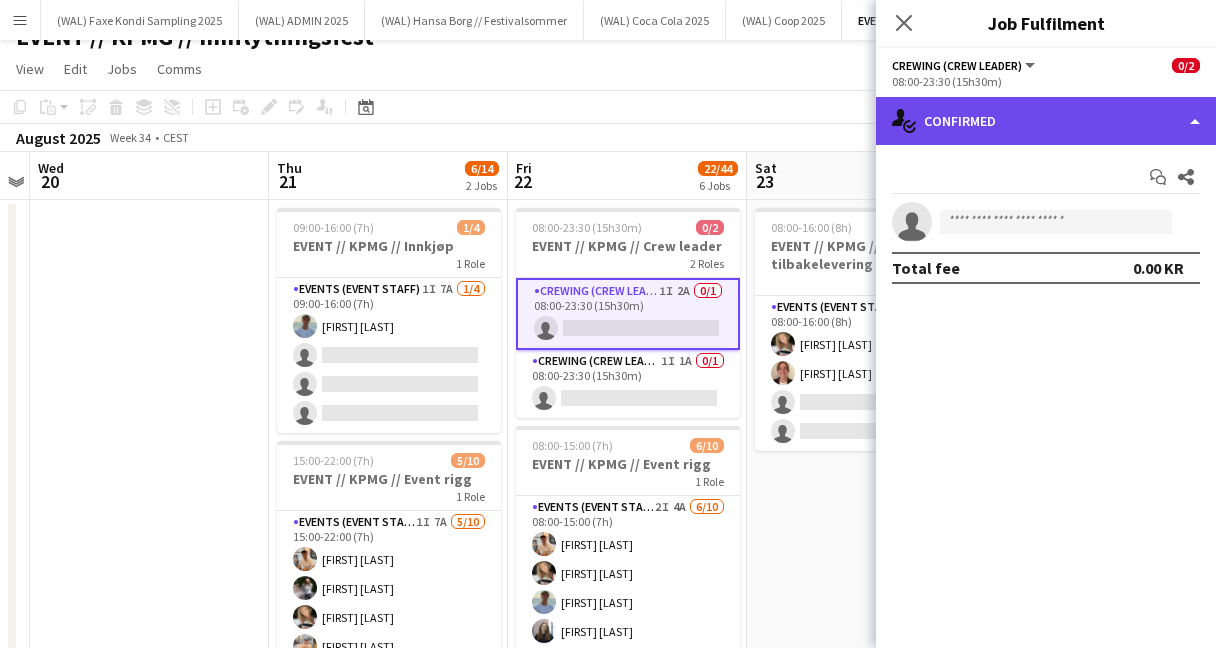click on "single-neutral-actions-check-2
Confirmed" 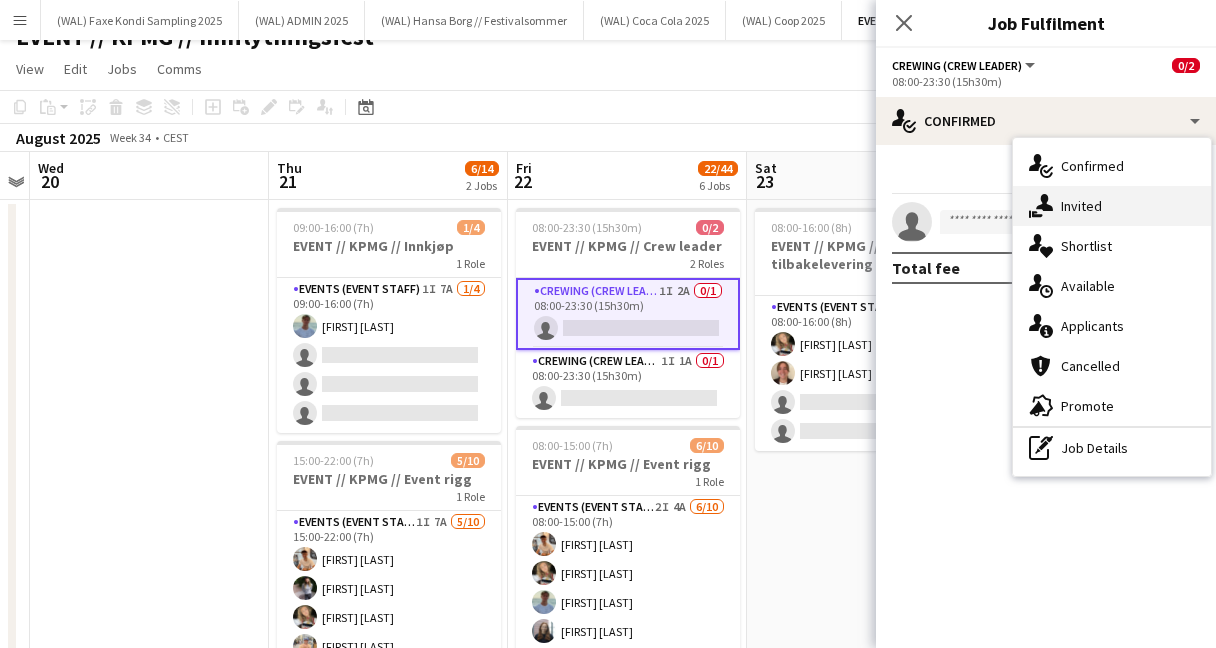 click on "single-neutral-actions-share-1
Invited" at bounding box center (1112, 206) 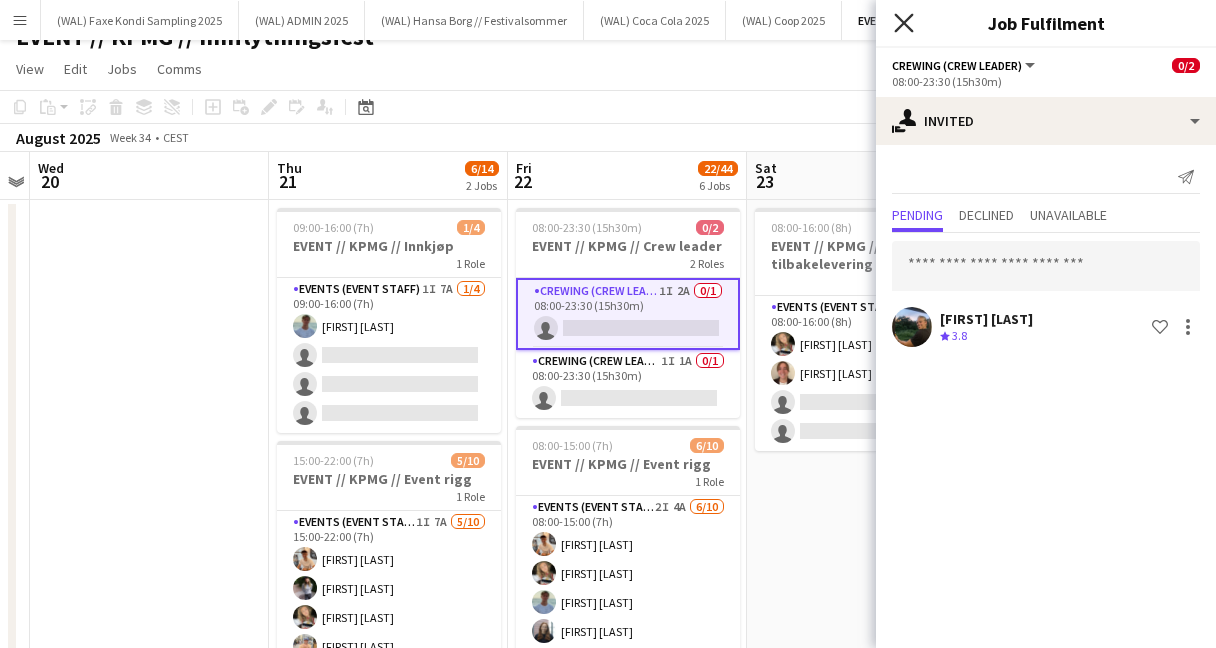click 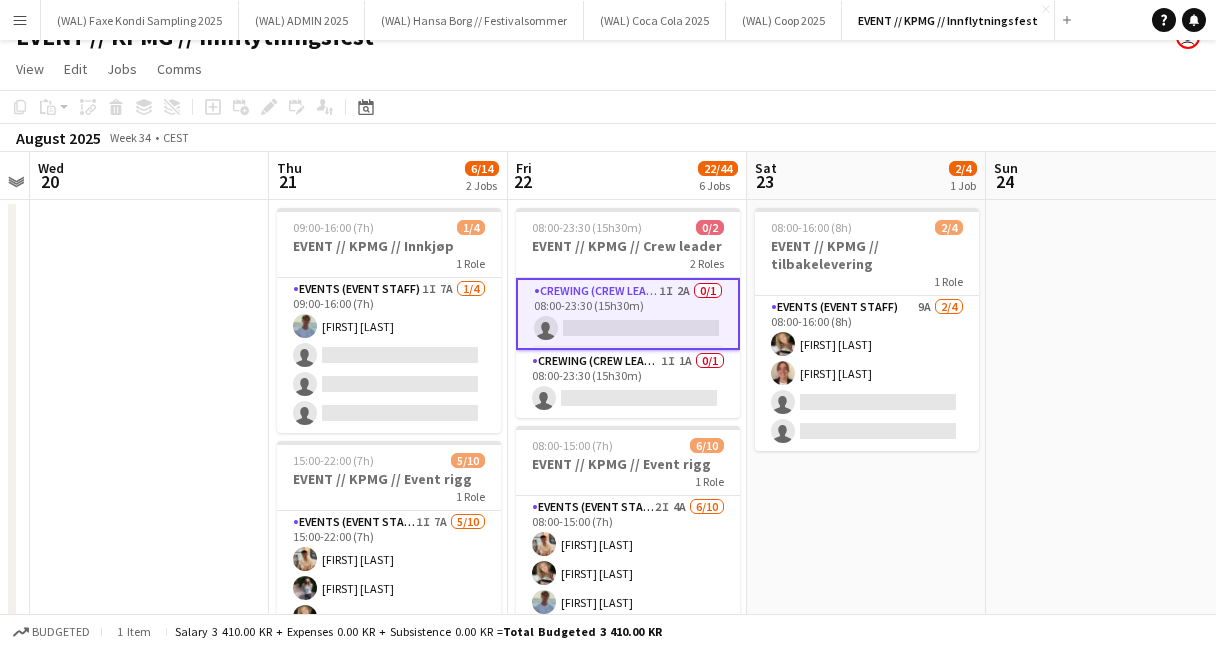 click on "Copy
Paste
Paste
Command
V Paste with crew
Command
Shift
V
Paste linked Job
Delete
Group
Ungroup
Add job
Add linked Job
Edit
Edit linked Job
Applicants
Date picker
AUG 2025 AUG 2025 Monday M Tuesday T Wednesday W Thursday T Friday F Saturday S Sunday S  AUG   1   2   3   4   5   6   7   8   9   10   11   12   13   14   15   16   17   18   19   20   21   22   23   24   25" 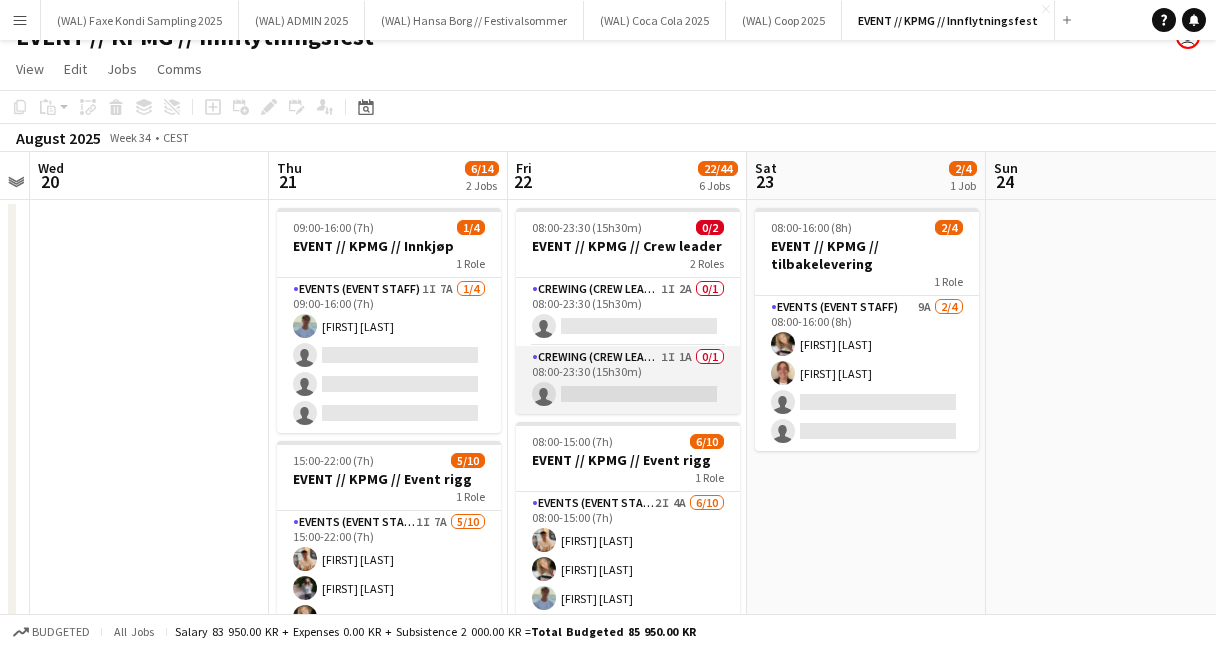 click on "Crewing (Crew Leader)   1I   1A   0/1   08:00-23:30 (15h30m)
single-neutral-actions" at bounding box center (628, 380) 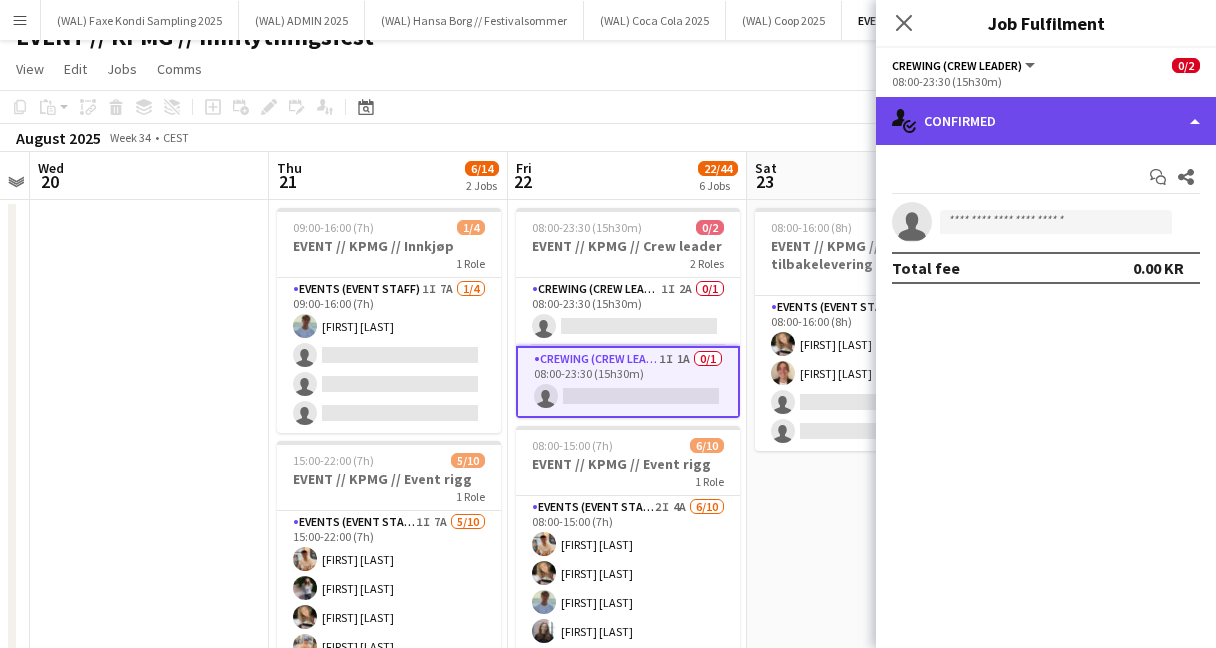 click on "single-neutral-actions-check-2
Confirmed" 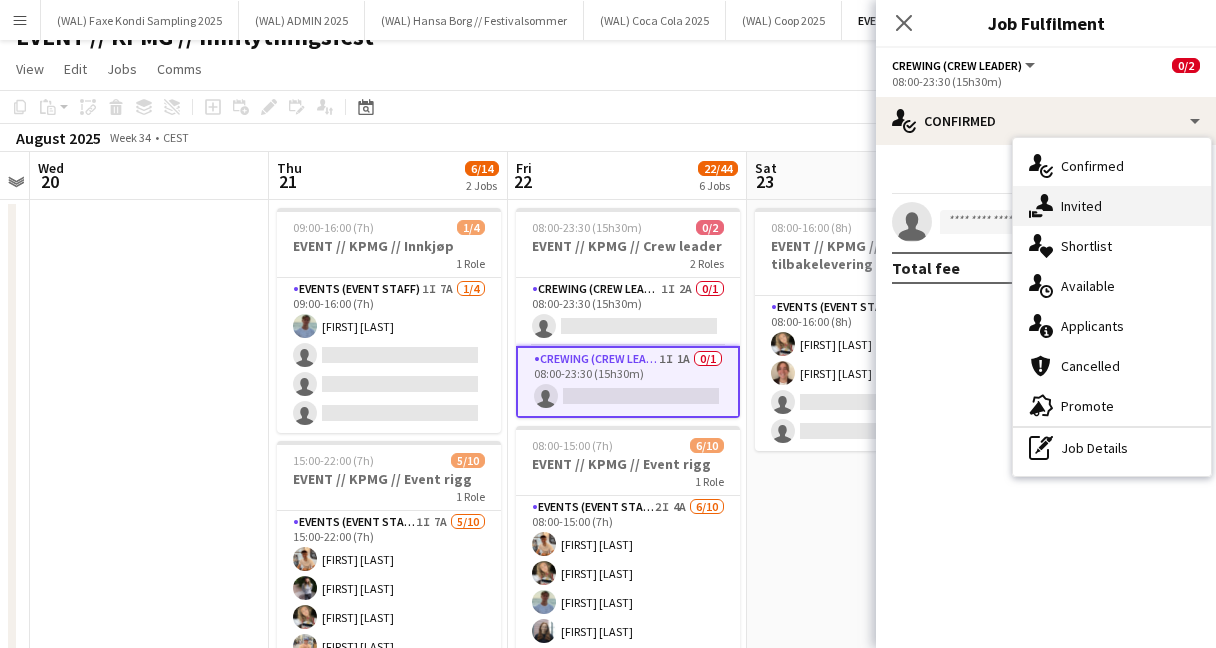 click on "single-neutral-actions-share-1
Invited" at bounding box center [1112, 206] 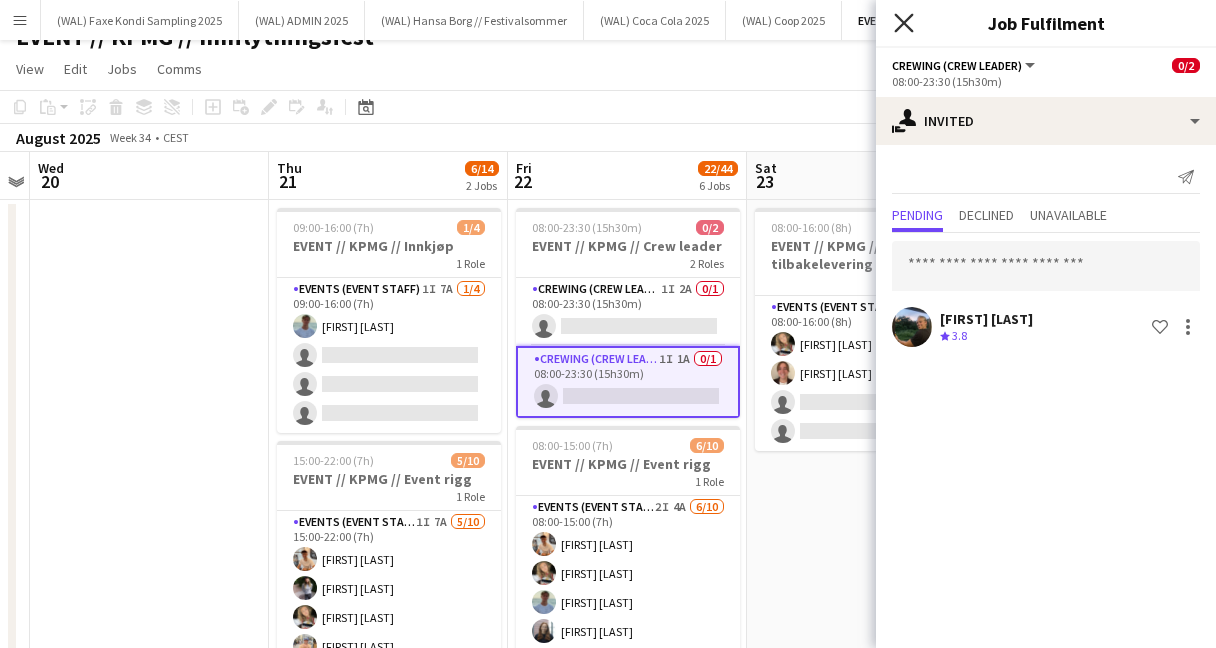 click on "Close pop-in" 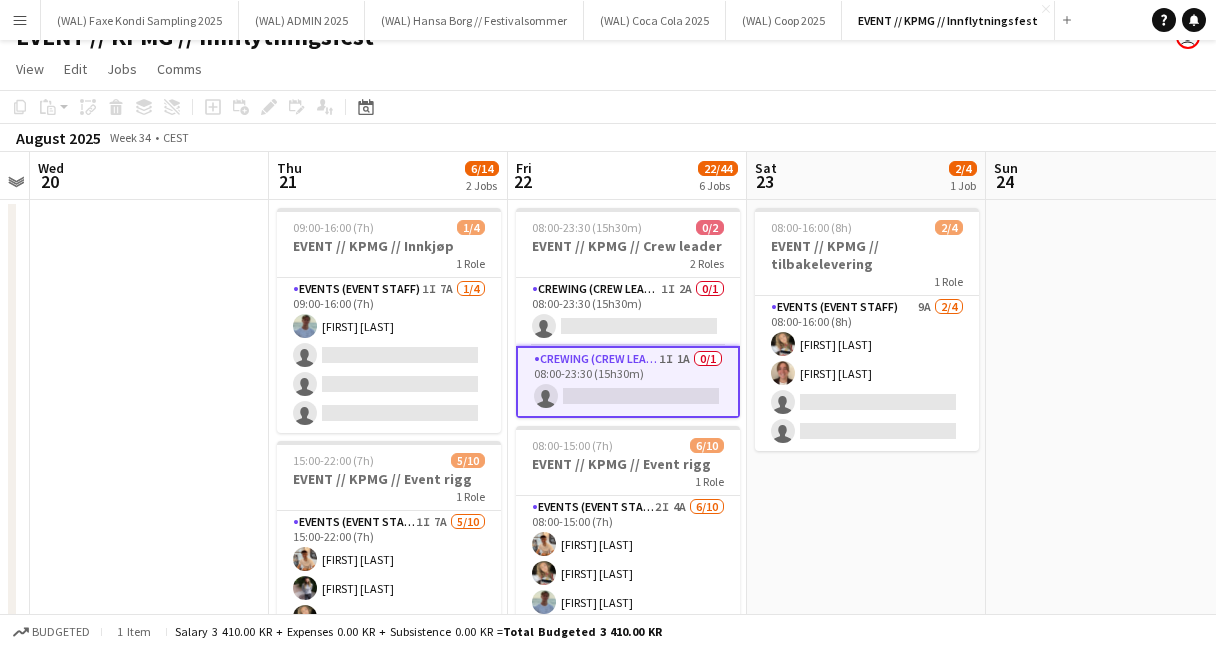click on "Copy
Paste
Paste
Command
V Paste with crew
Command
Shift
V
Paste linked Job
Delete
Group
Ungroup
Add job
Add linked Job
Edit
Edit linked Job
Applicants
Date picker
AUG 2025 AUG 2025 Monday M Tuesday T Wednesday W Thursday T Friday F Saturday S Sunday S  AUG   1   2   3   4   5   6   7   8   9   10   11   12   13   14   15   16   17   18   19   20   21   22   23   24   25" 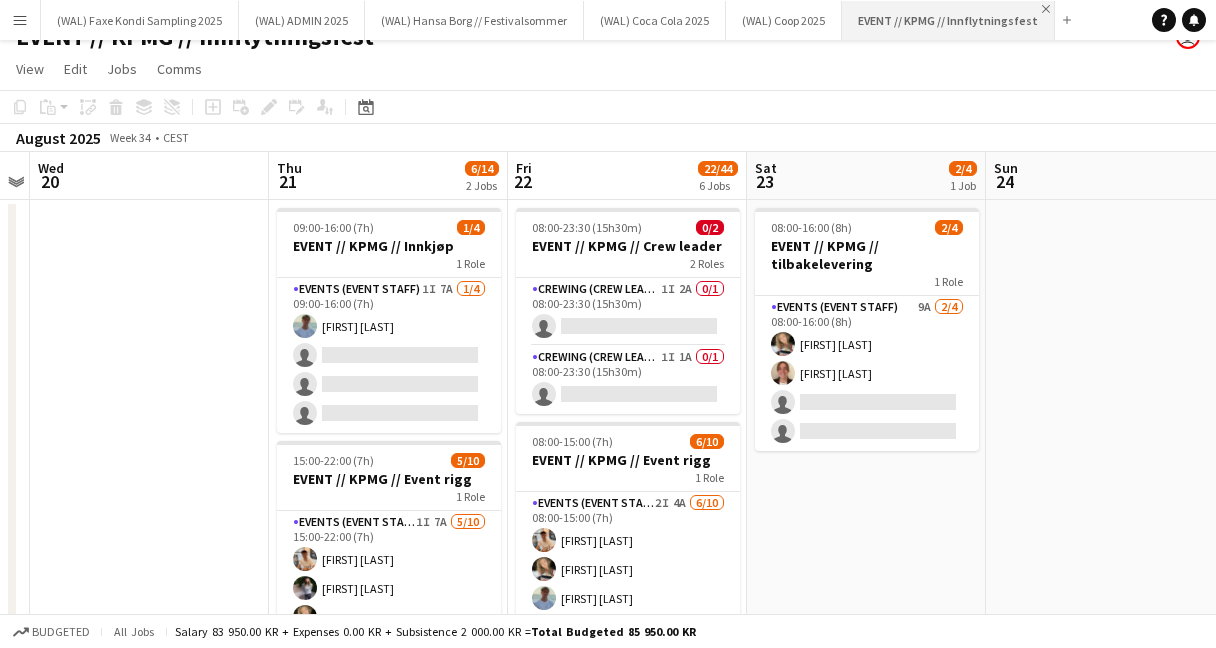 click on "Close" at bounding box center [1046, 9] 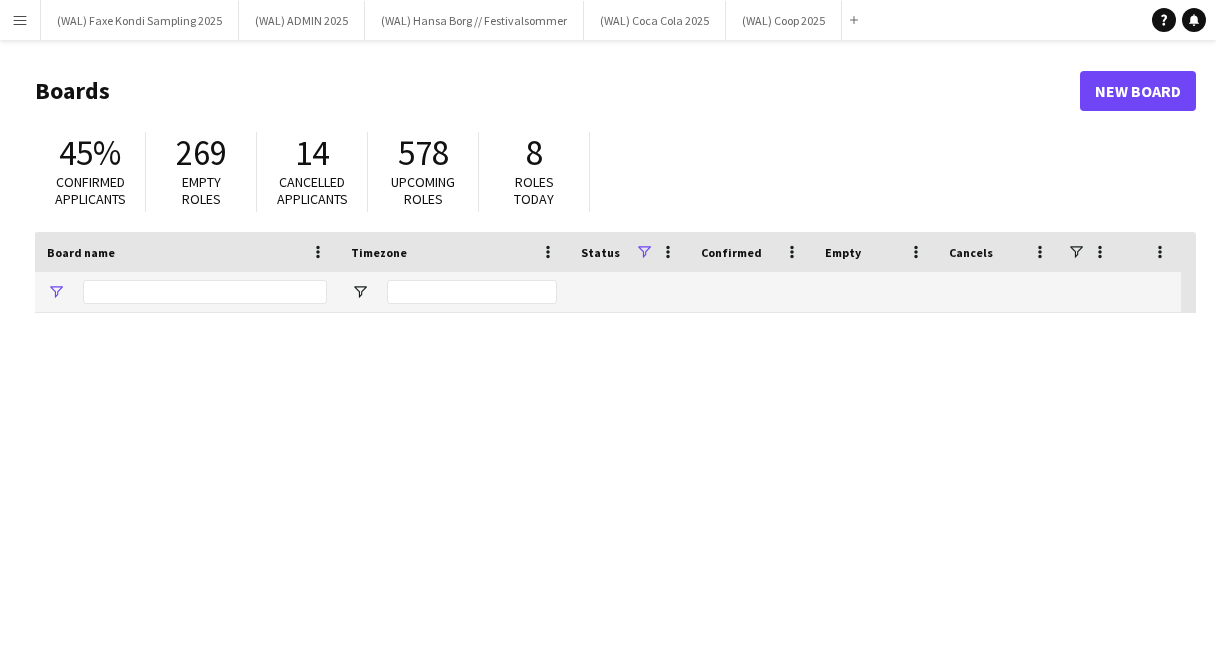 type on "****" 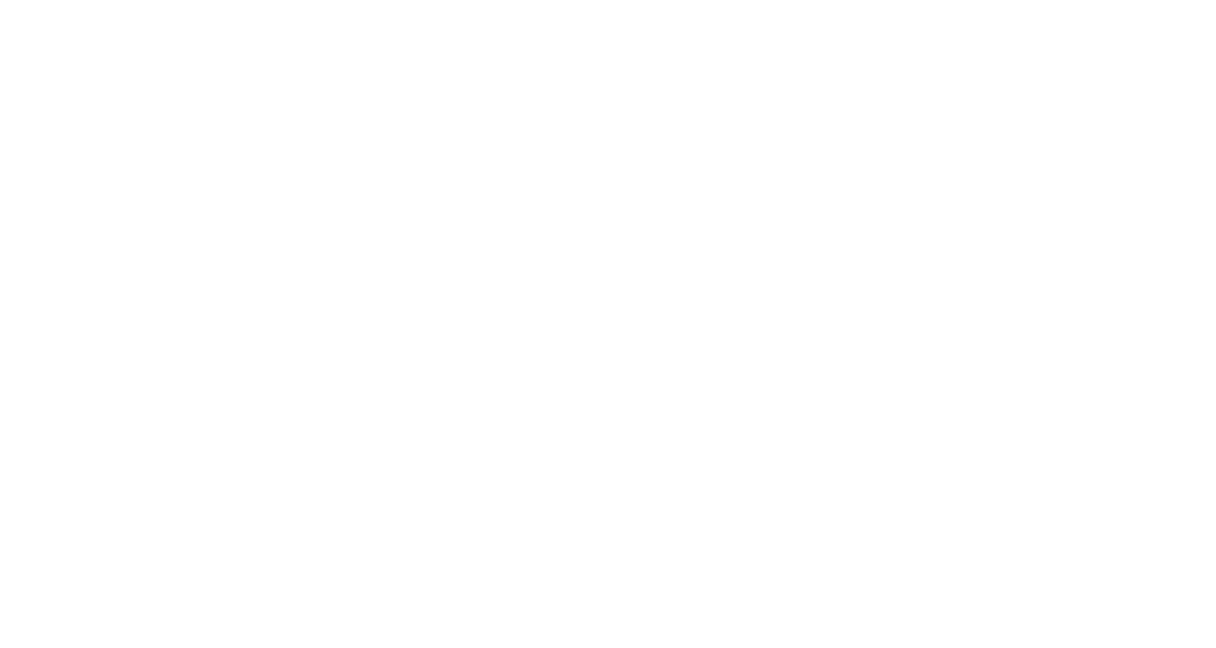scroll, scrollTop: 0, scrollLeft: 0, axis: both 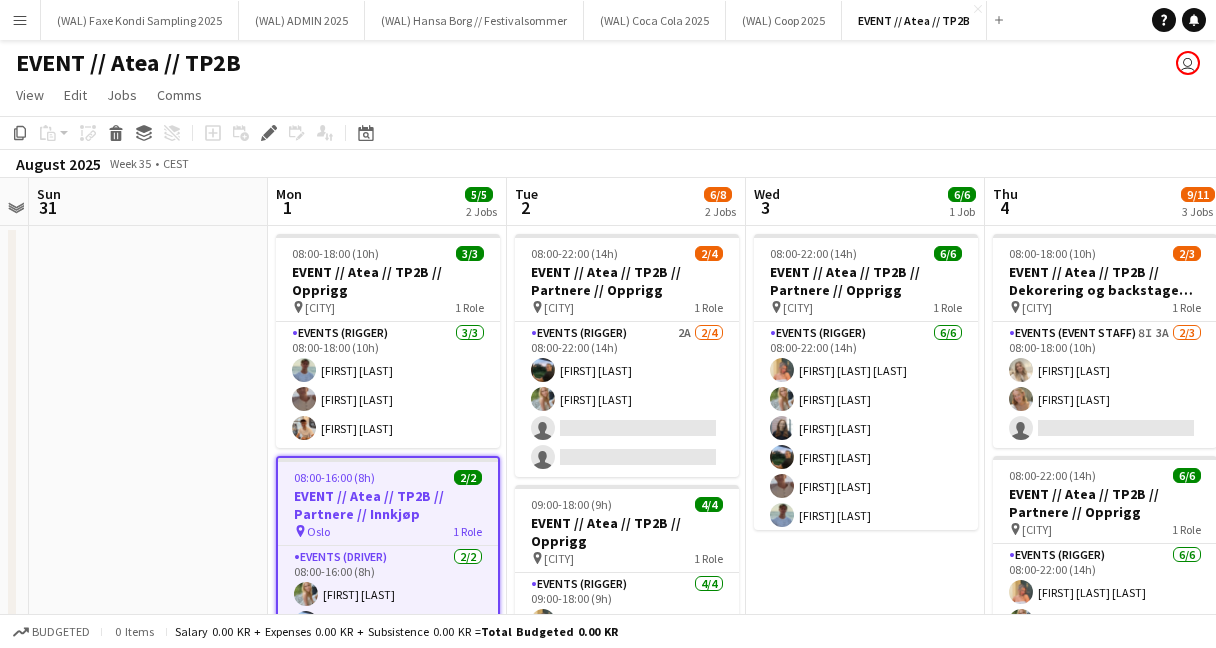 click on "View  Day view expanded Day view collapsed Month view Date picker Jump to today Expand Linked Jobs Collapse Linked Jobs  Edit  Copy
Command
C  Paste  Without Crew
Command
V With Crew
Command
Shift
V Paste as linked job  Group  Group Ungroup  Jobs  New Job Edit Job Delete Job New Linked Job Edit Linked Jobs Job fulfilment Promote Role Copy Role URL  Comms  Notify confirmed crew Create chat" 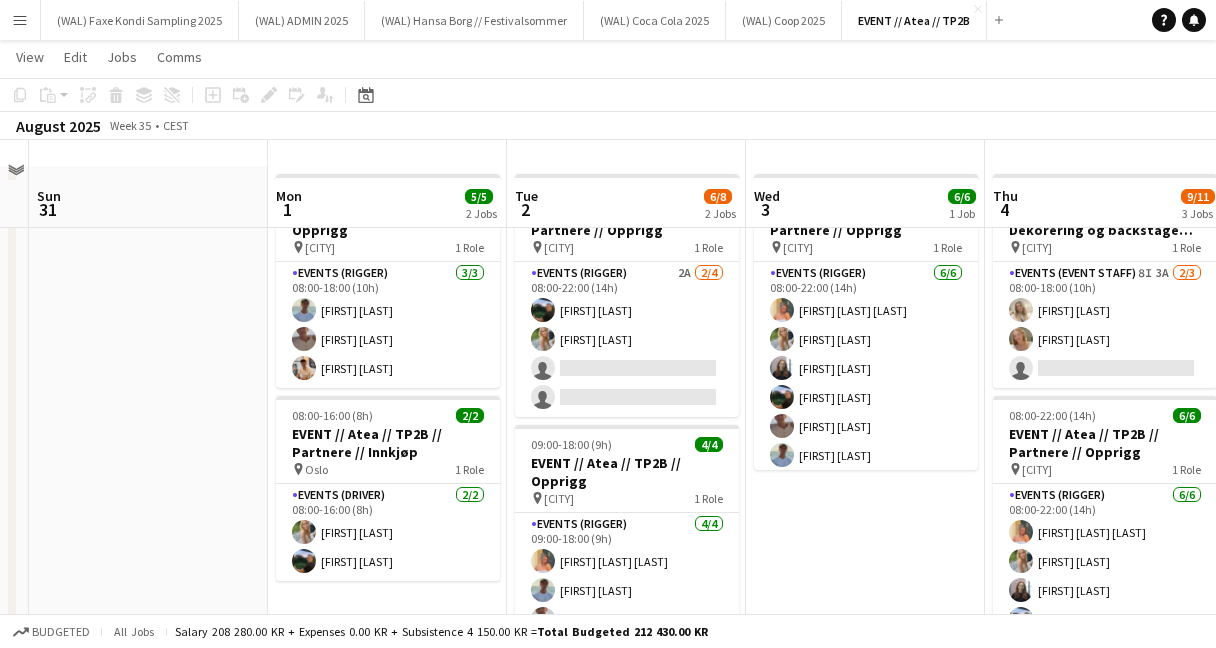 scroll, scrollTop: 54, scrollLeft: 0, axis: vertical 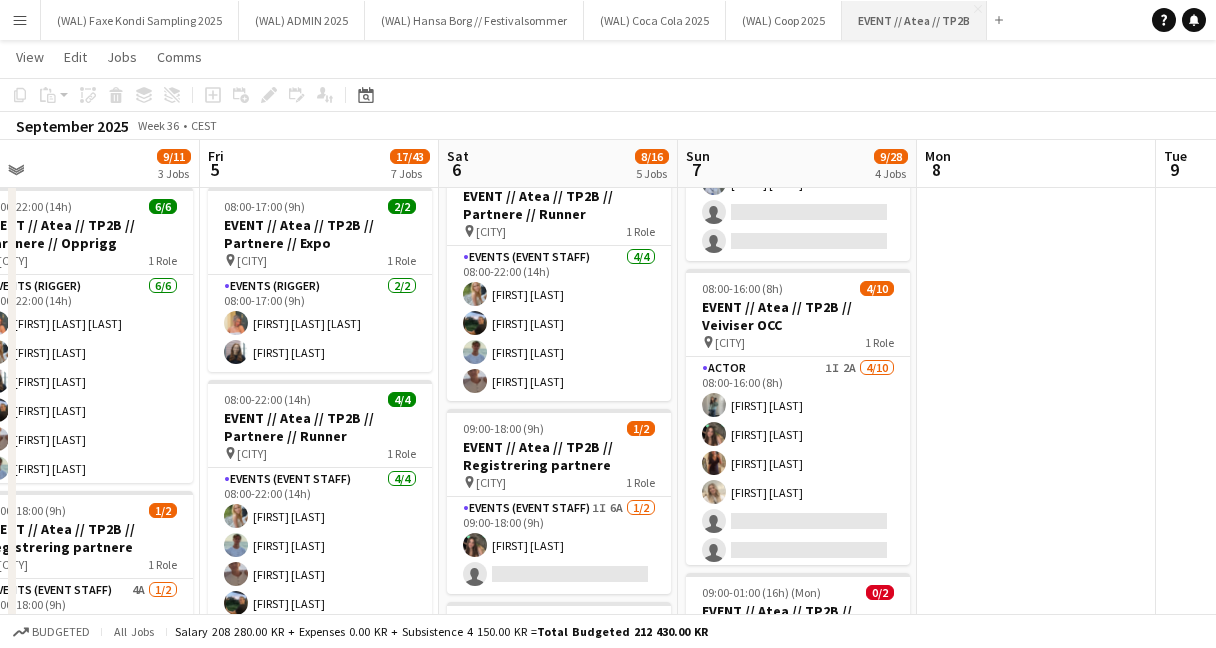 click on "EVENT // Atea // TP2B
Close" at bounding box center [914, 20] 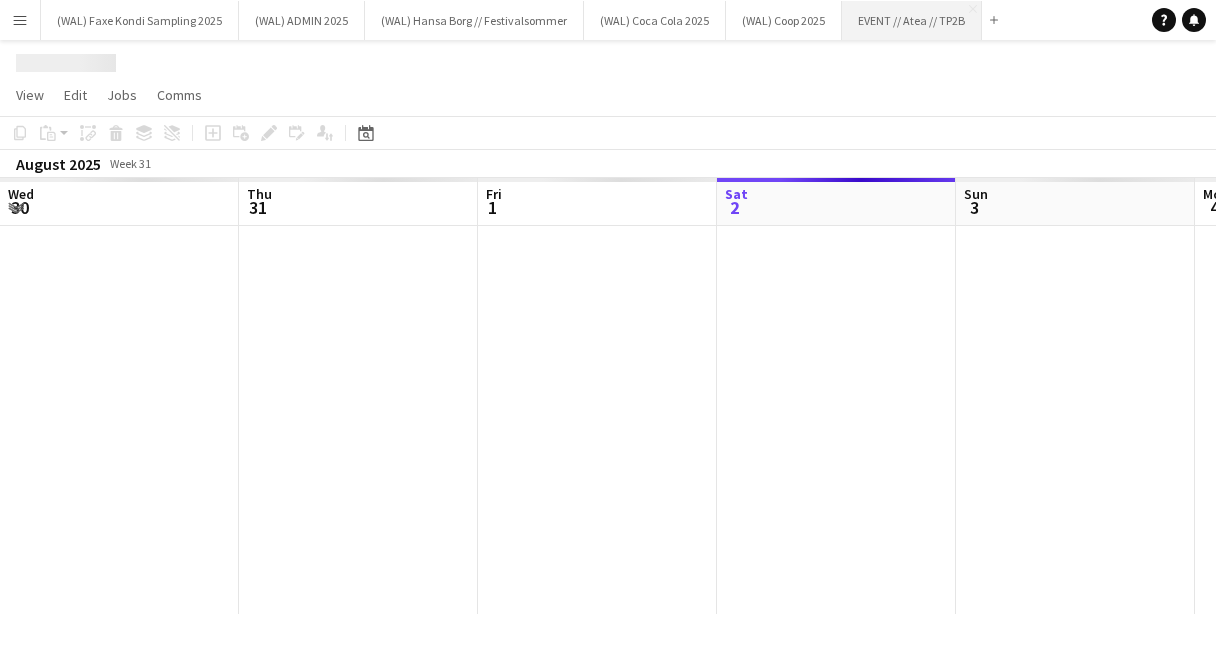 scroll, scrollTop: 0, scrollLeft: 0, axis: both 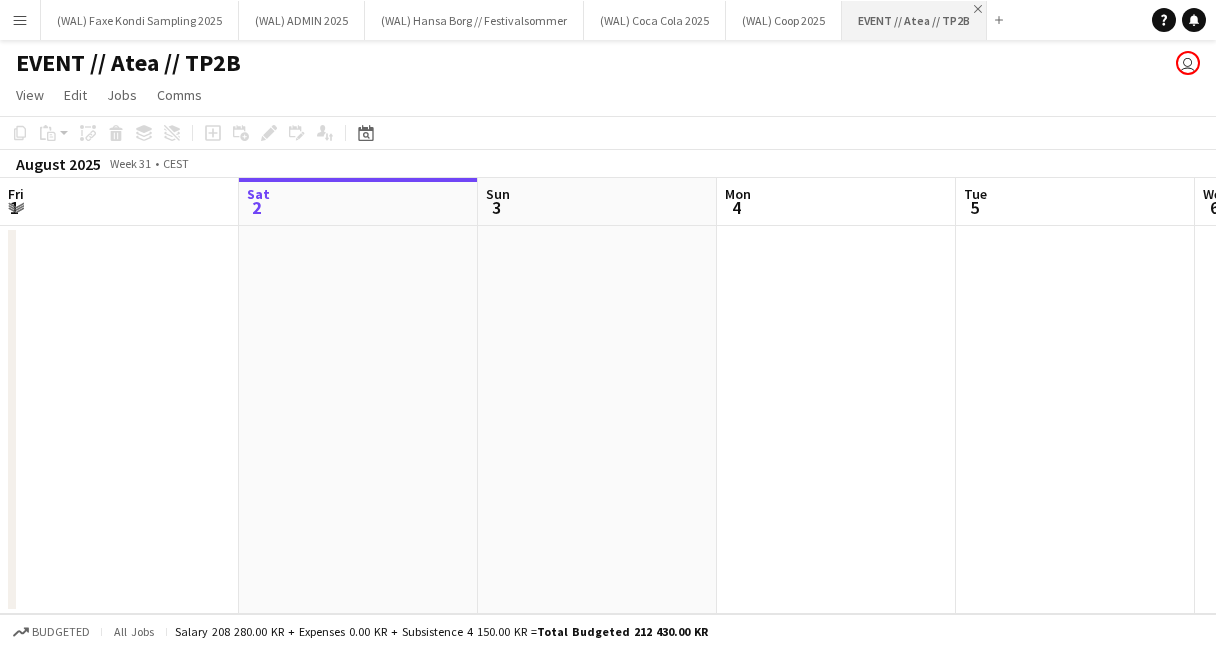 click on "Close" at bounding box center [978, 9] 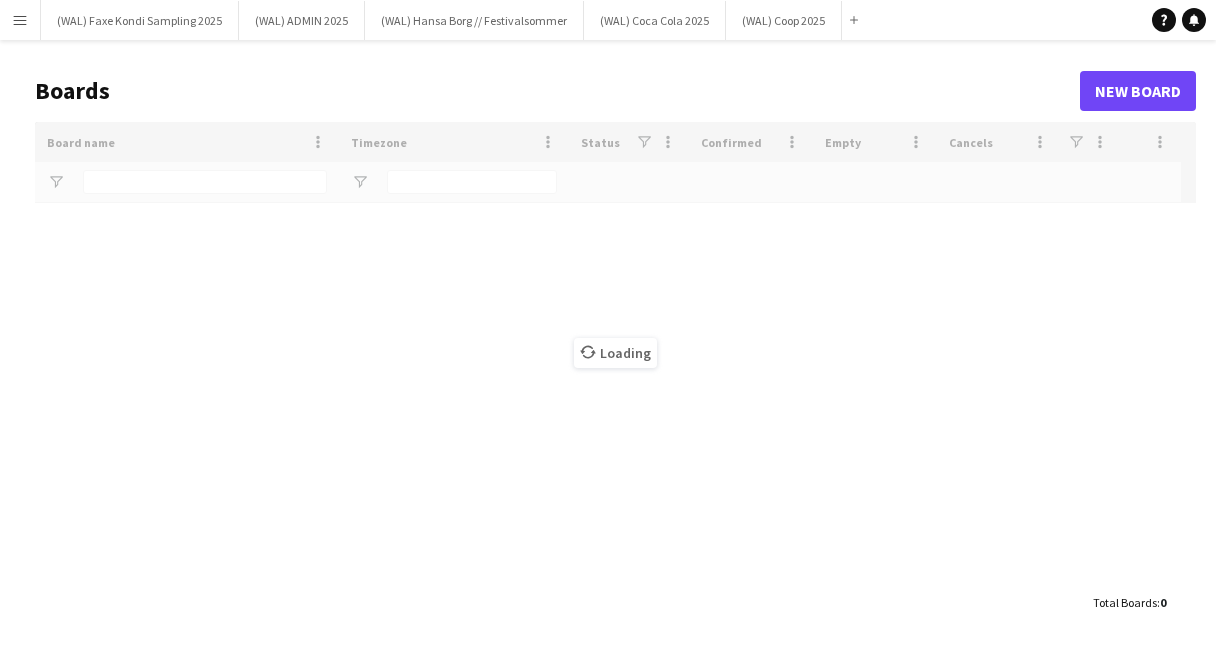 type on "****" 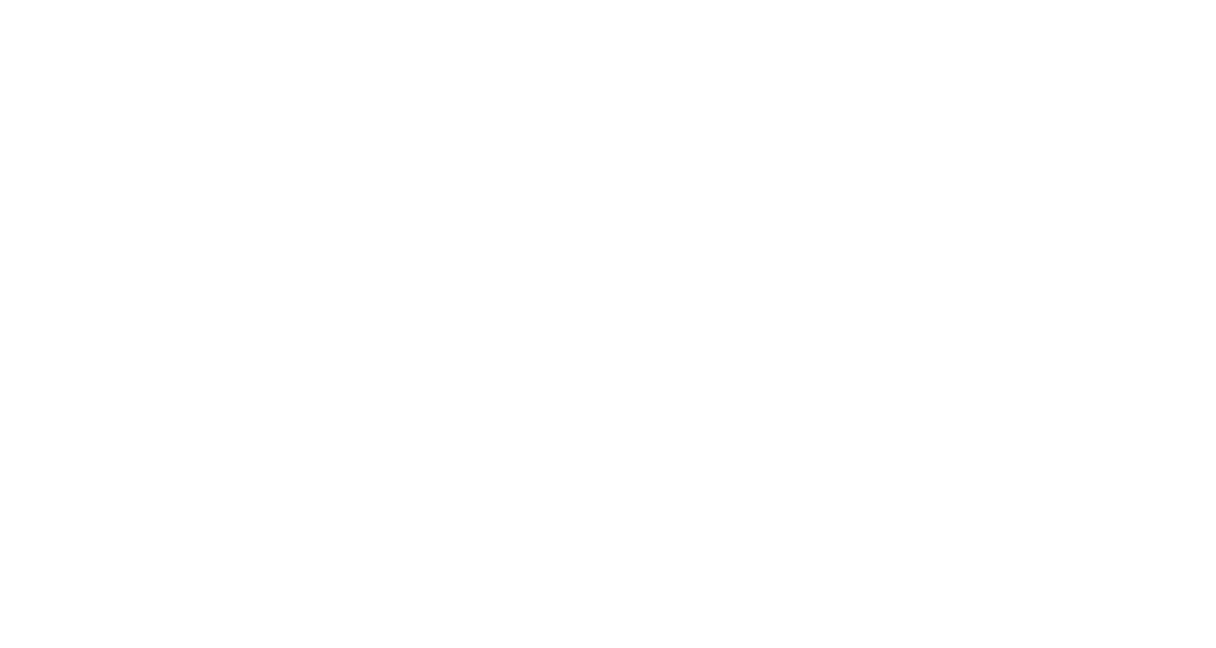 scroll, scrollTop: 0, scrollLeft: 0, axis: both 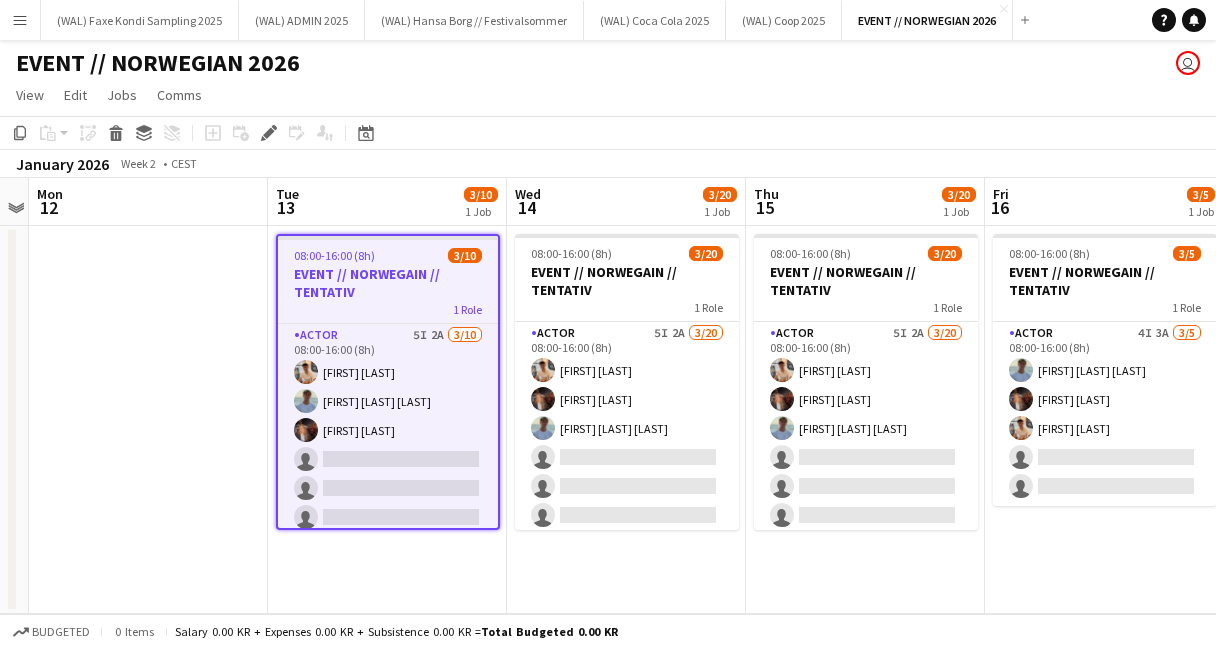 click on "EVENT // NORWEGIAN 2026
user" 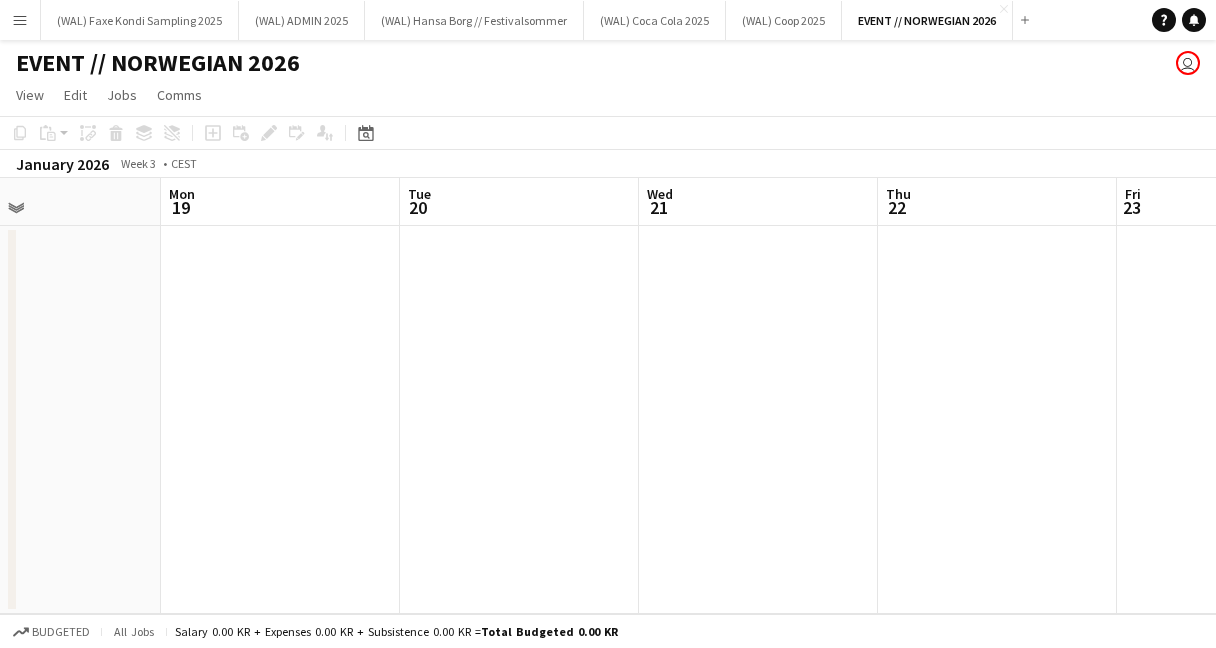 scroll, scrollTop: 0, scrollLeft: 889, axis: horizontal 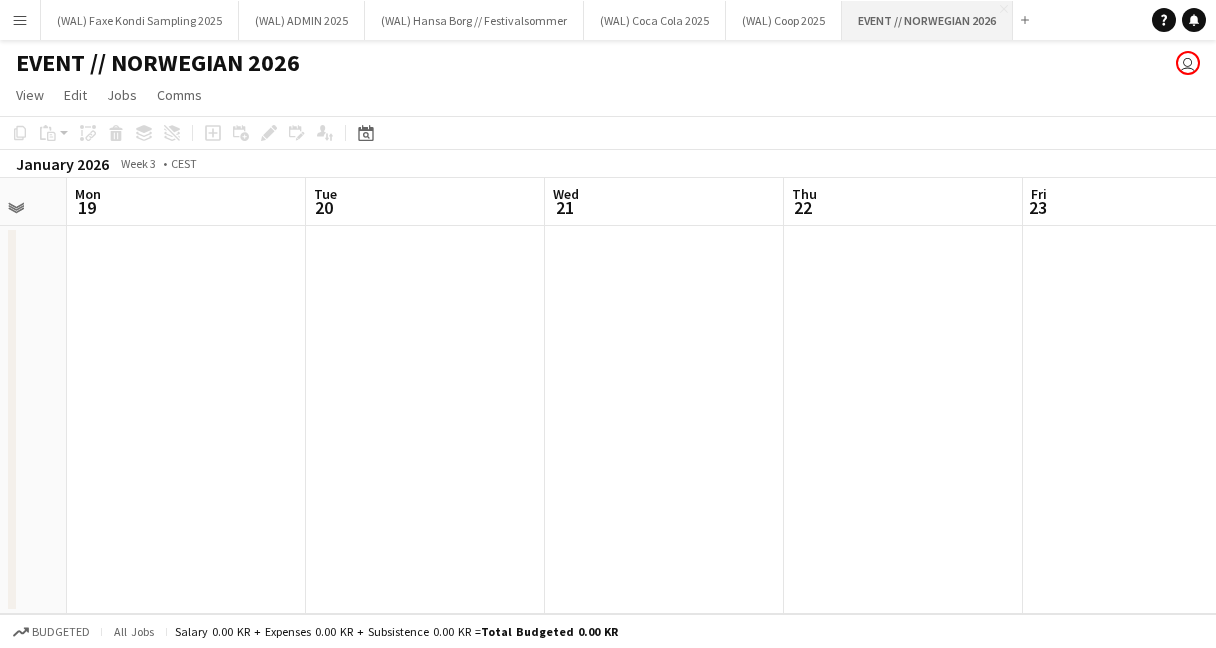 click on "EVENT // NORWEGIAN 2026
Close" at bounding box center (927, 20) 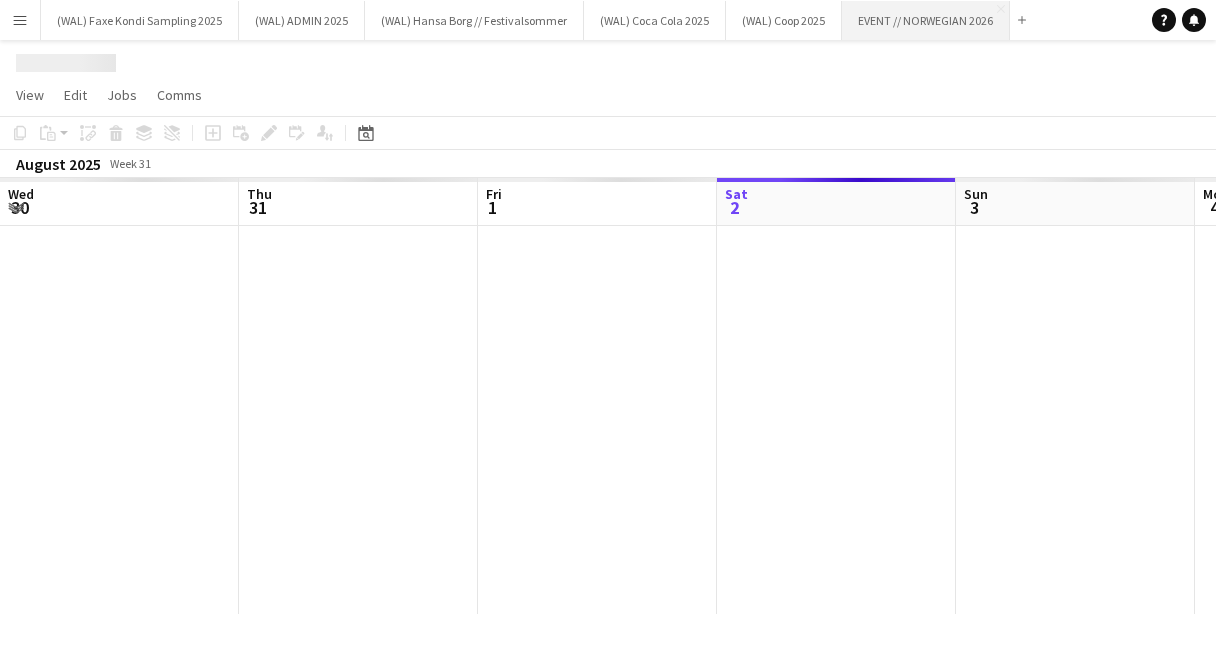 scroll, scrollTop: 0, scrollLeft: 478, axis: horizontal 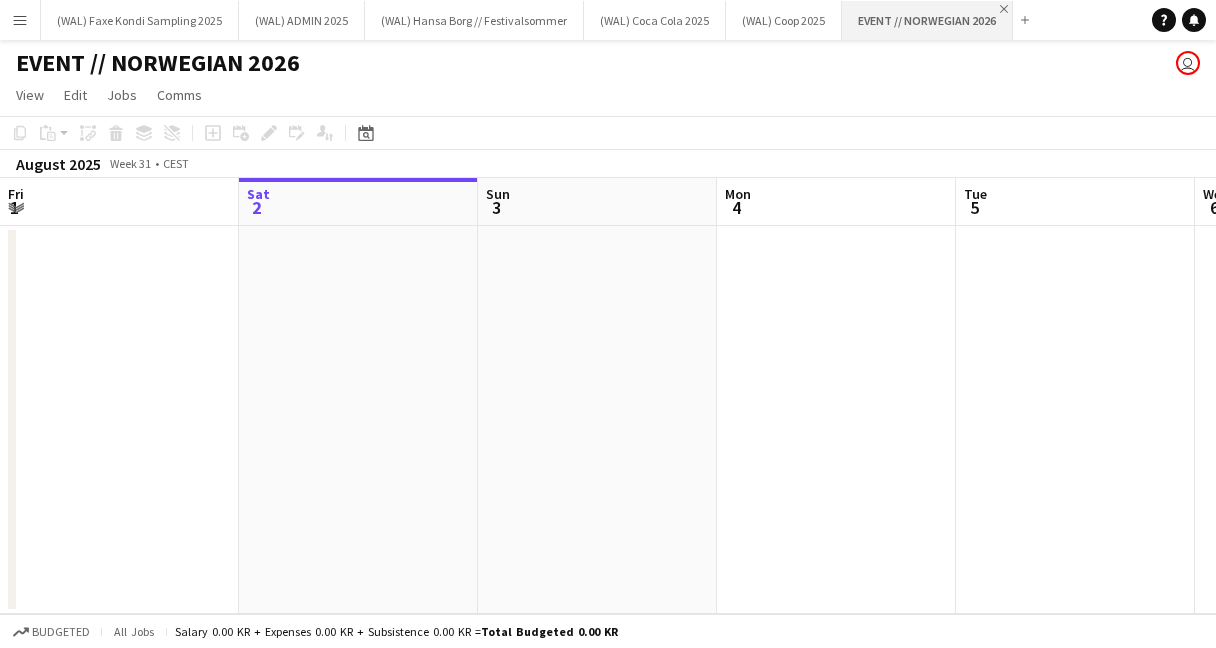 click on "Close" at bounding box center (1004, 9) 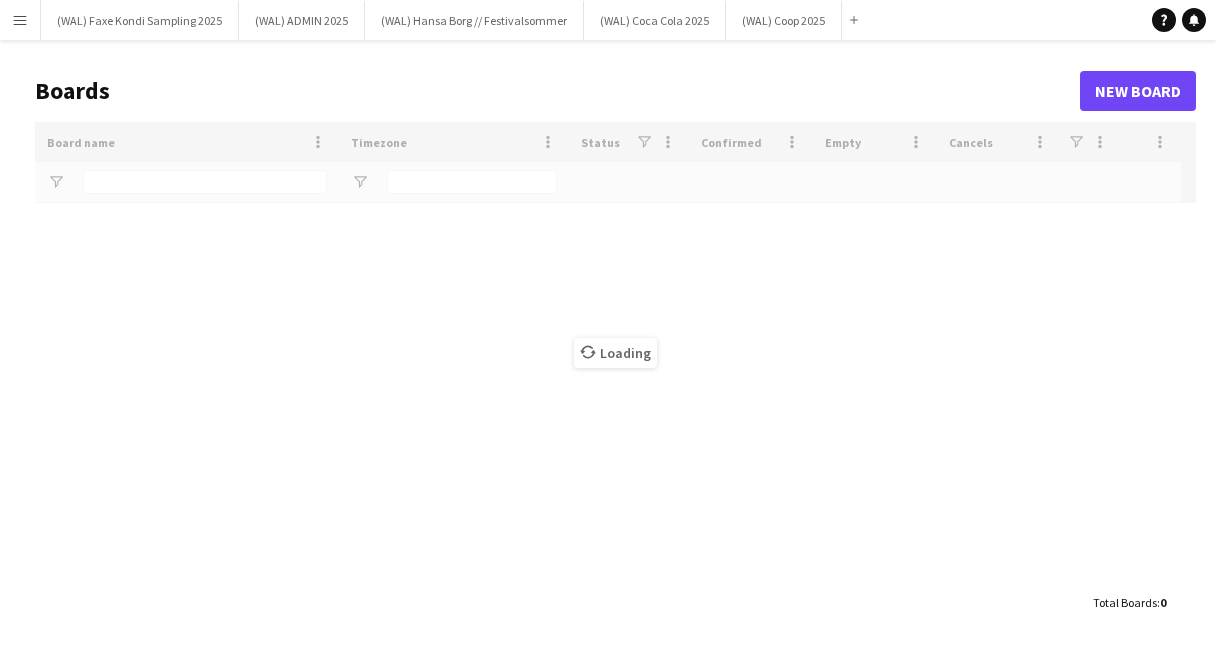 type on "****" 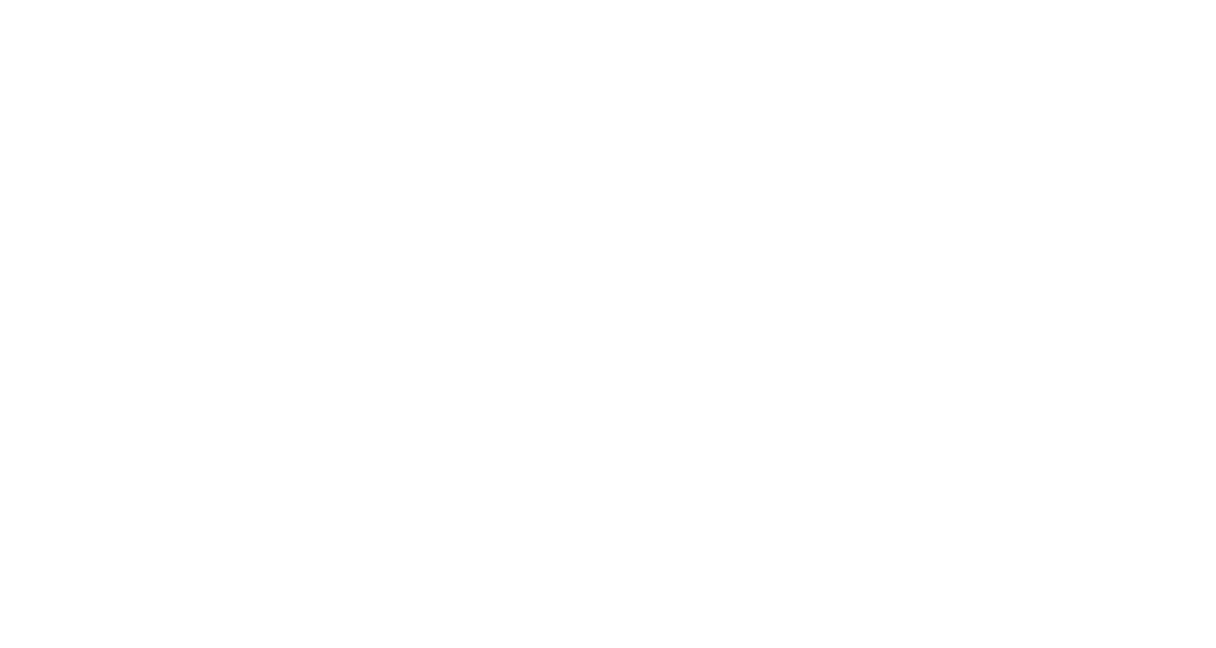 scroll, scrollTop: 0, scrollLeft: 0, axis: both 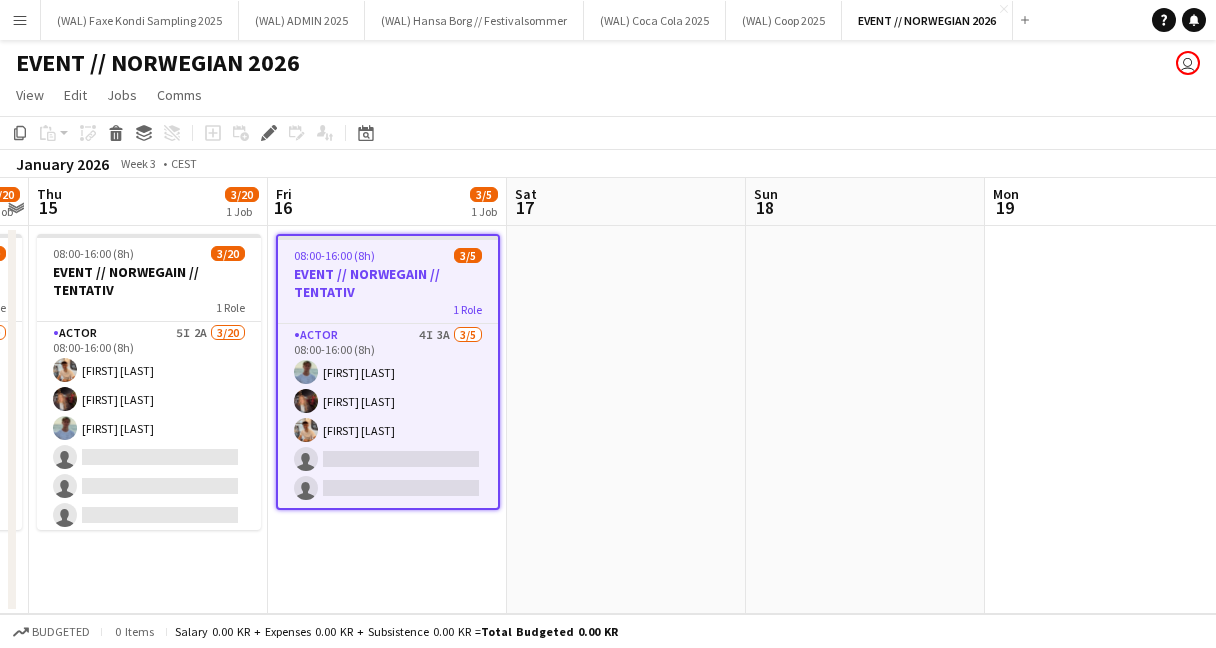 click on "View  Day view expanded Day view collapsed Month view Date picker Jump to today Expand Linked Jobs Collapse Linked Jobs  Edit  Copy
Command
C  Paste  Without Crew
Command
V With Crew
Command
Shift
V Paste as linked job  Group  Group Ungroup  Jobs  New Job Edit Job Delete Job New Linked Job Edit Linked Jobs Job fulfilment Promote Role Copy Role URL  Comms  Notify confirmed crew Create chat" 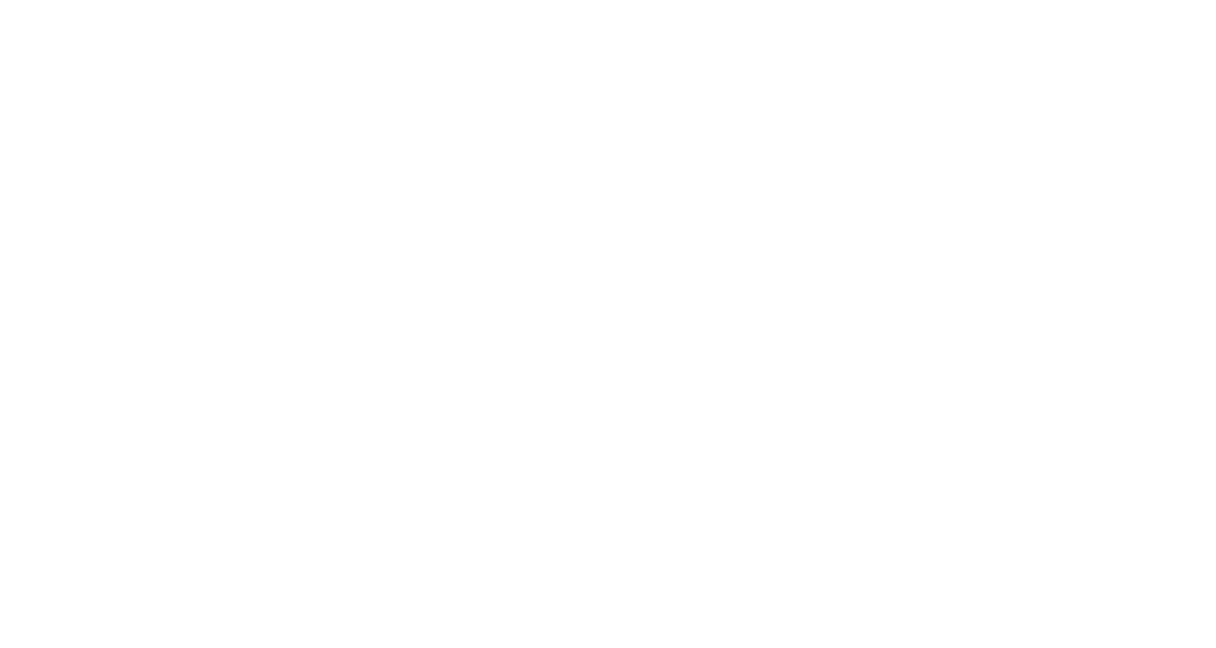 scroll, scrollTop: 0, scrollLeft: 0, axis: both 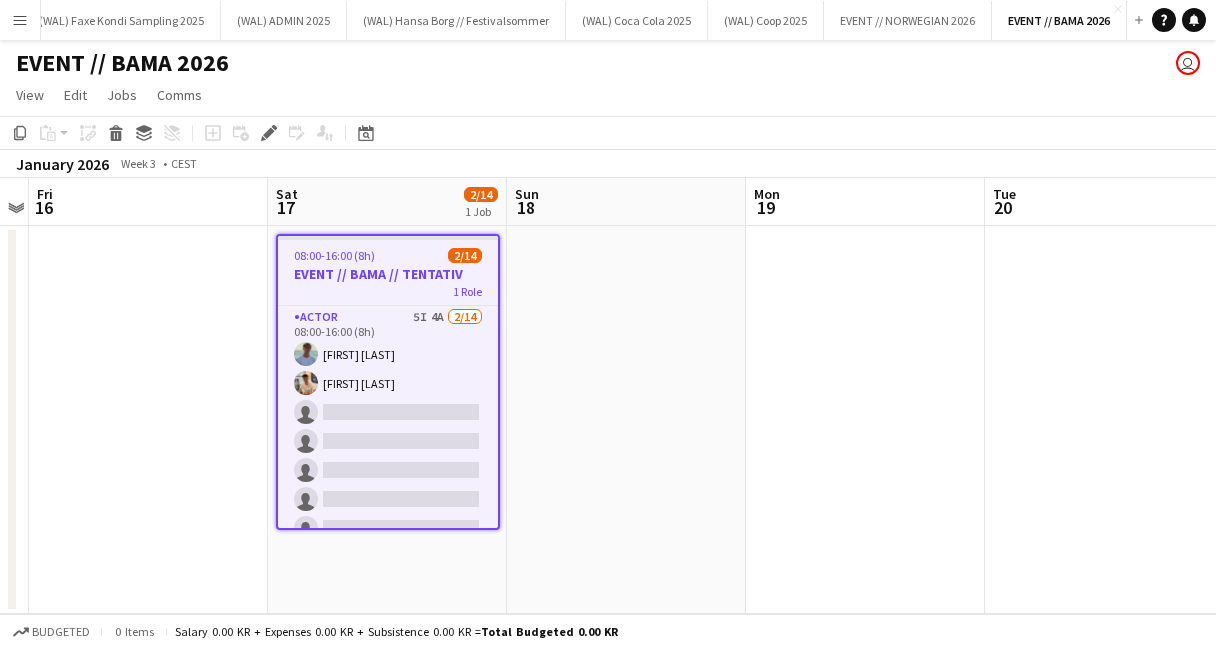 click on "View  Day view expanded Day view collapsed Month view Date picker Jump to today Expand Linked Jobs Collapse Linked Jobs  Edit  Copy
Command
C  Paste  Without Crew
Command
V With Crew
Command
Shift
V Paste as linked job  Group  Group Ungroup  Jobs  New Job Edit Job Delete Job New Linked Job Edit Linked Jobs Job fulfilment Promote Role Copy Role URL  Comms  Notify confirmed crew Create chat" 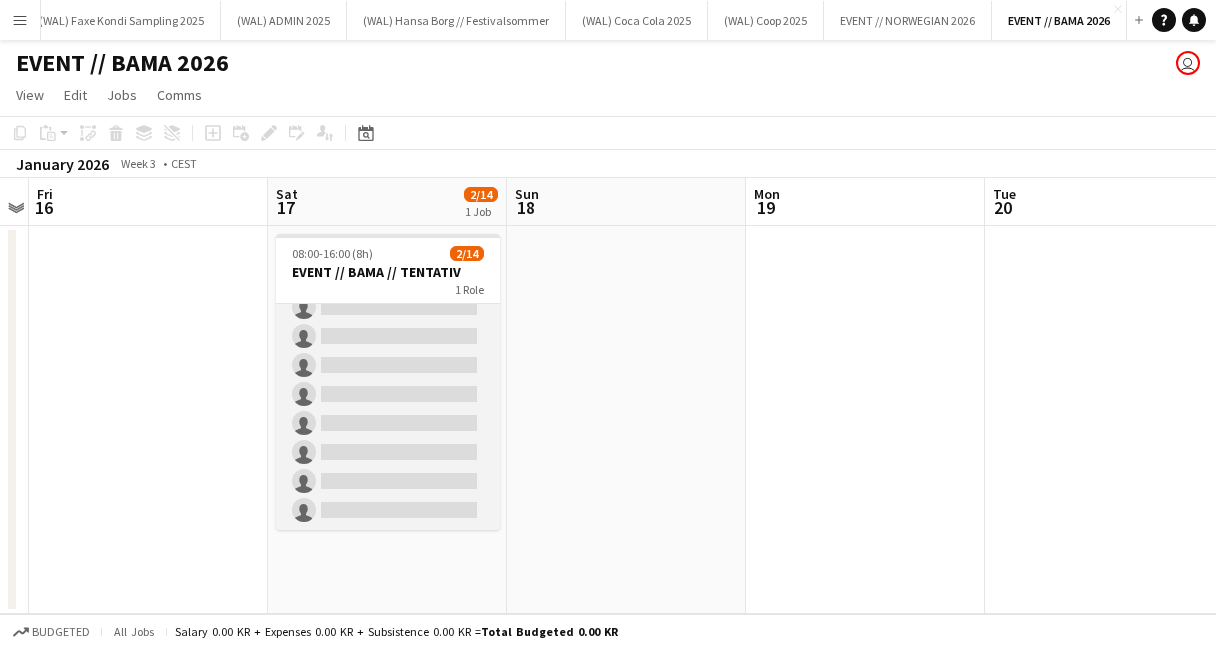 scroll, scrollTop: 0, scrollLeft: 0, axis: both 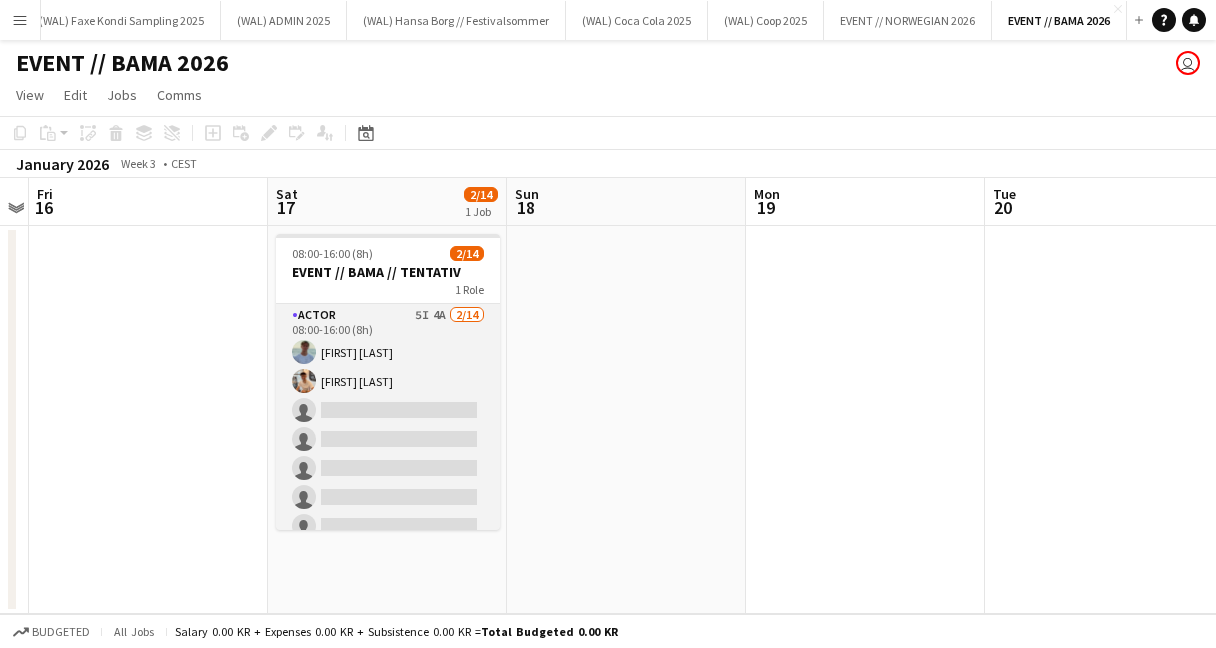click on "Actor   5I   4A   2/14   08:00-16:00 (8h)
[FIRST] [LAST] [FIRST] [LAST]
single-neutral-actions
single-neutral-actions
single-neutral-actions
single-neutral-actions
single-neutral-actions
single-neutral-actions
single-neutral-actions
single-neutral-actions
single-neutral-actions
single-neutral-actions
single-neutral-actions" at bounding box center (388, 526) 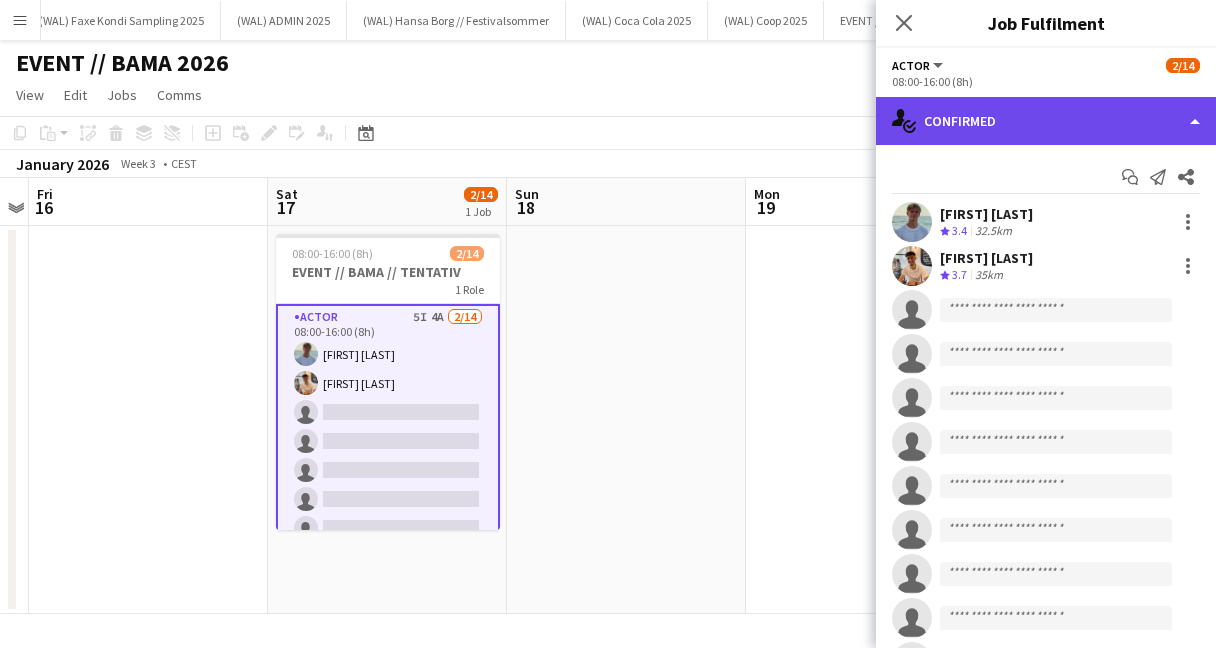 click on "single-neutral-actions-check-2
Confirmed" 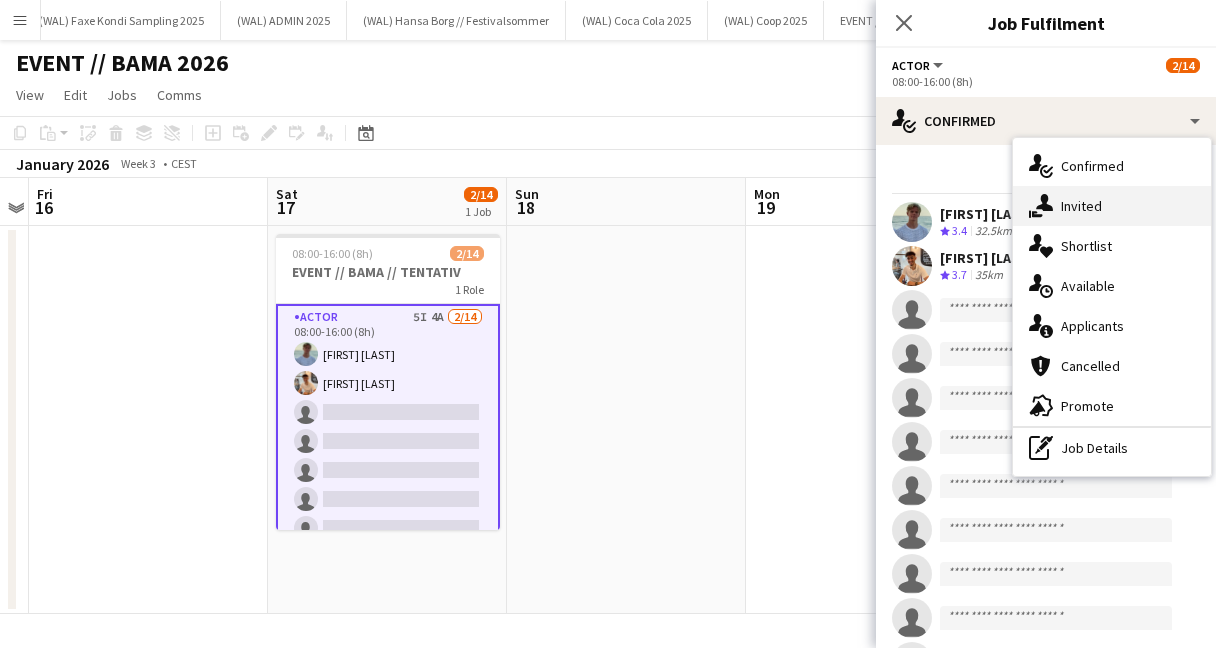 click on "single-neutral-actions-share-1
Invited" at bounding box center [1112, 206] 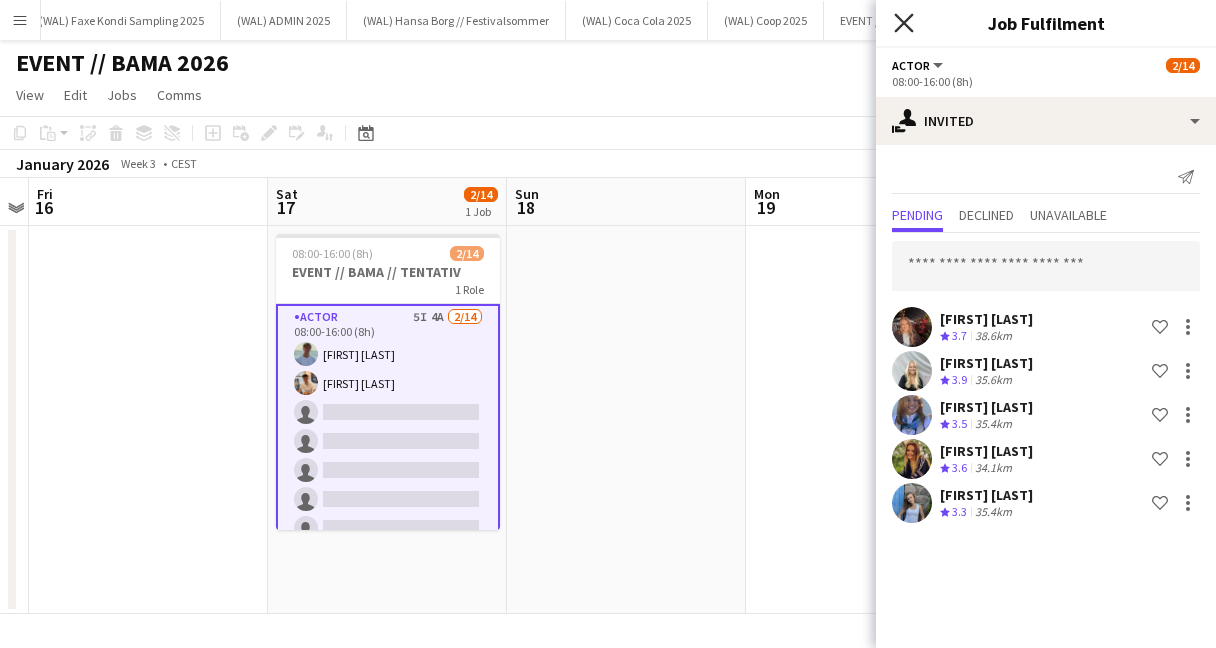 click 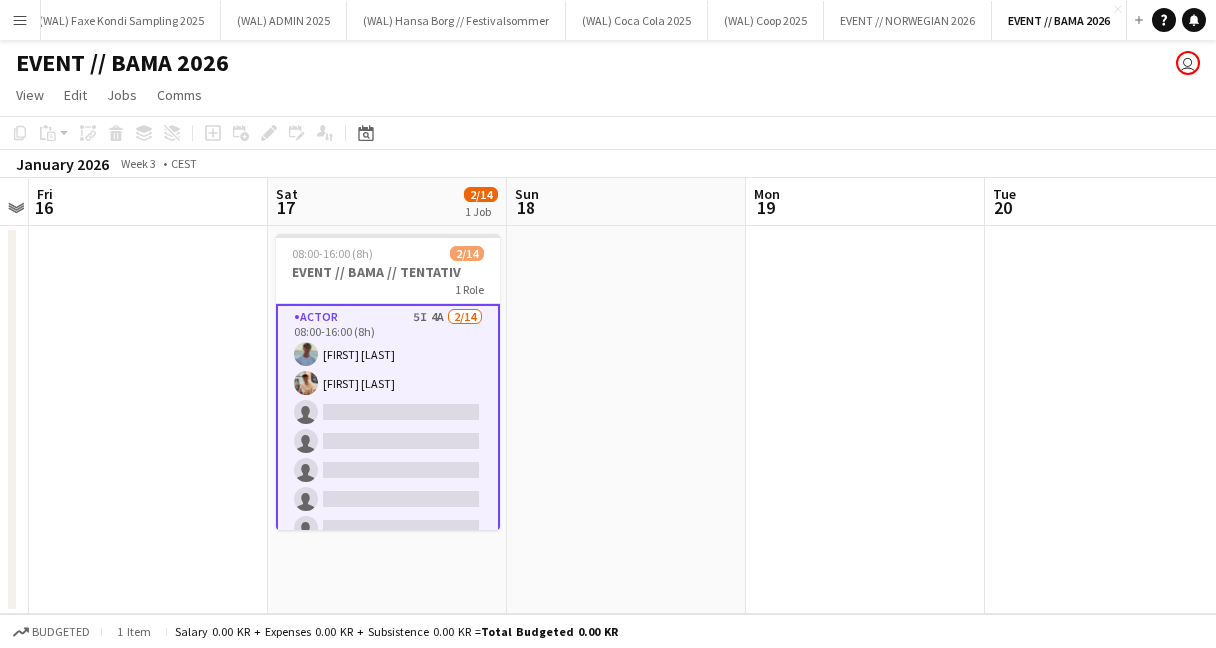click on "View  Day view expanded Day view collapsed Month view Date picker Jump to today Expand Linked Jobs Collapse Linked Jobs  Edit  Copy
Command
C  Paste  Without Crew
Command
V With Crew
Command
Shift
V Paste as linked job  Group  Group Ungroup  Jobs  New Job Edit Job Delete Job New Linked Job Edit Linked Jobs Job fulfilment Promote Role Copy Role URL  Comms  Notify confirmed crew Create chat" 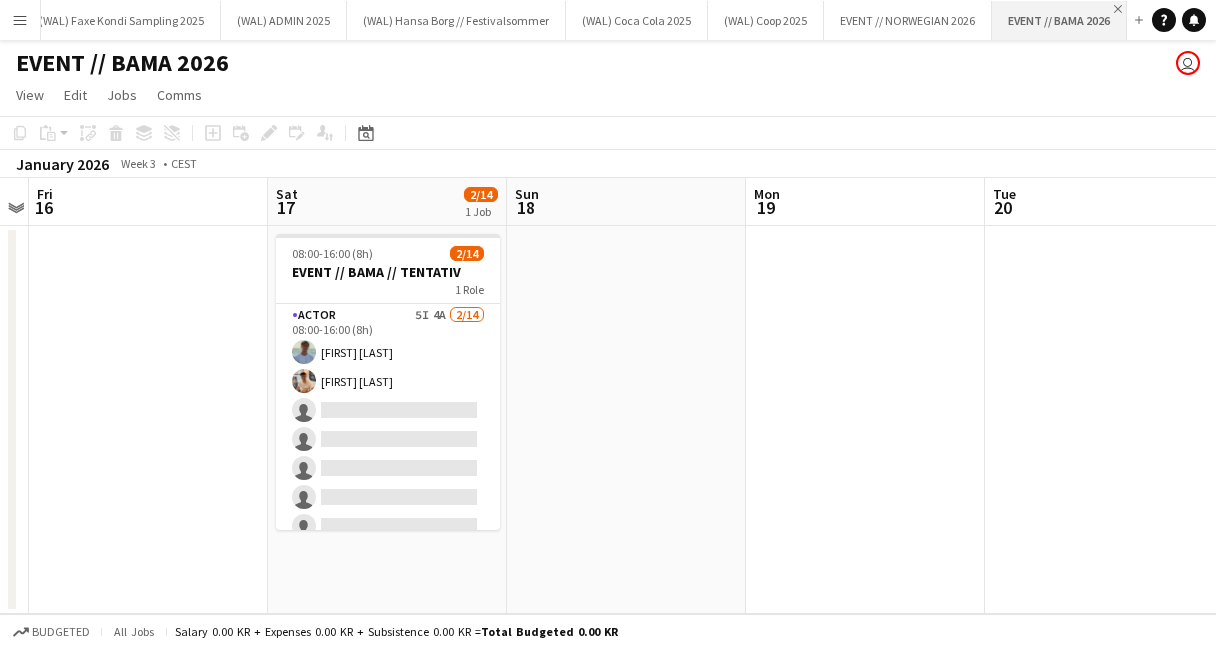 click on "Close" at bounding box center (1118, 9) 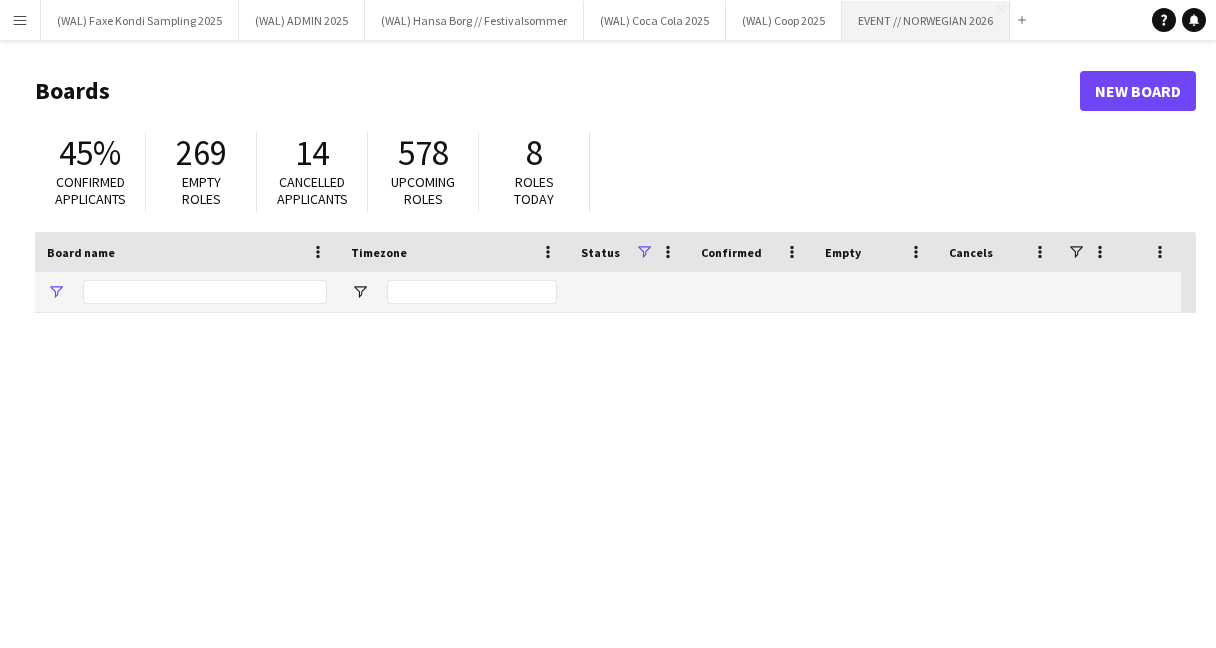 type on "****" 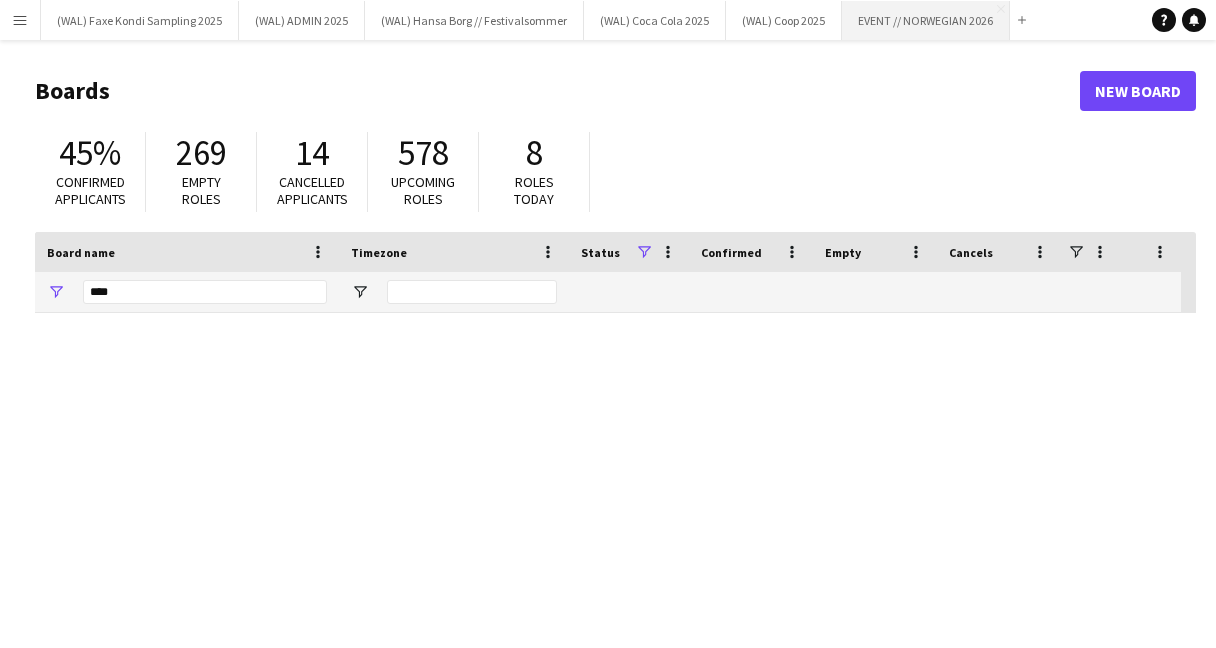 click on "EVENT // NORWEGIAN 2026
Close" at bounding box center (926, 20) 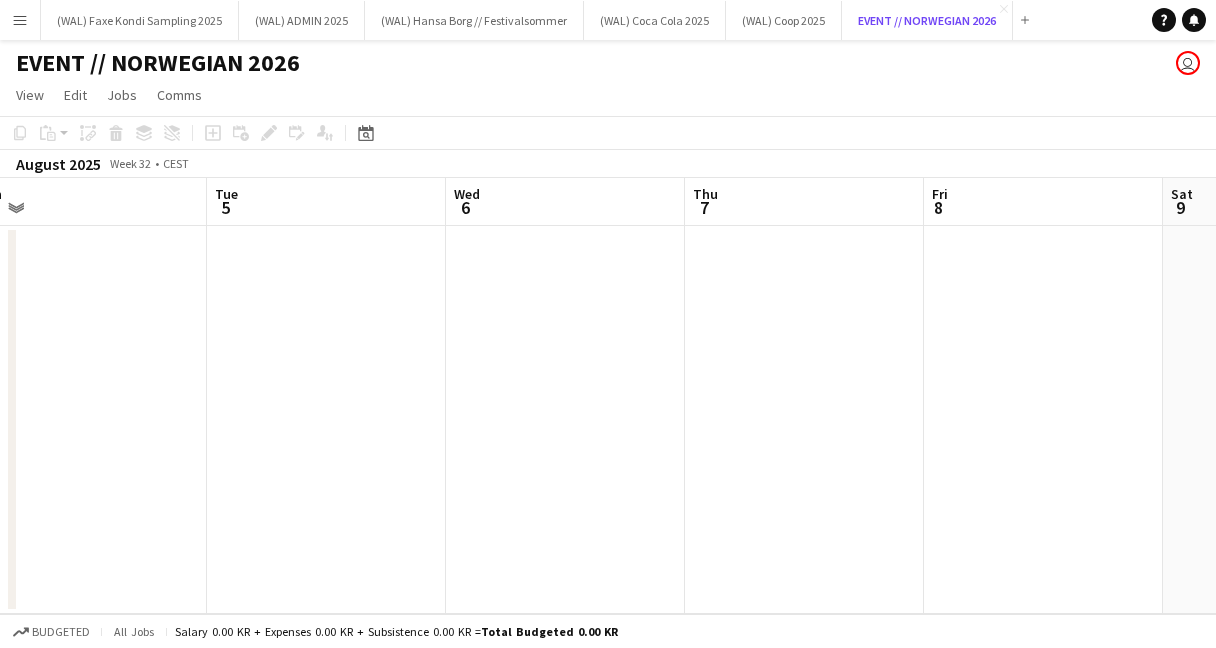 scroll, scrollTop: 0, scrollLeft: 596, axis: horizontal 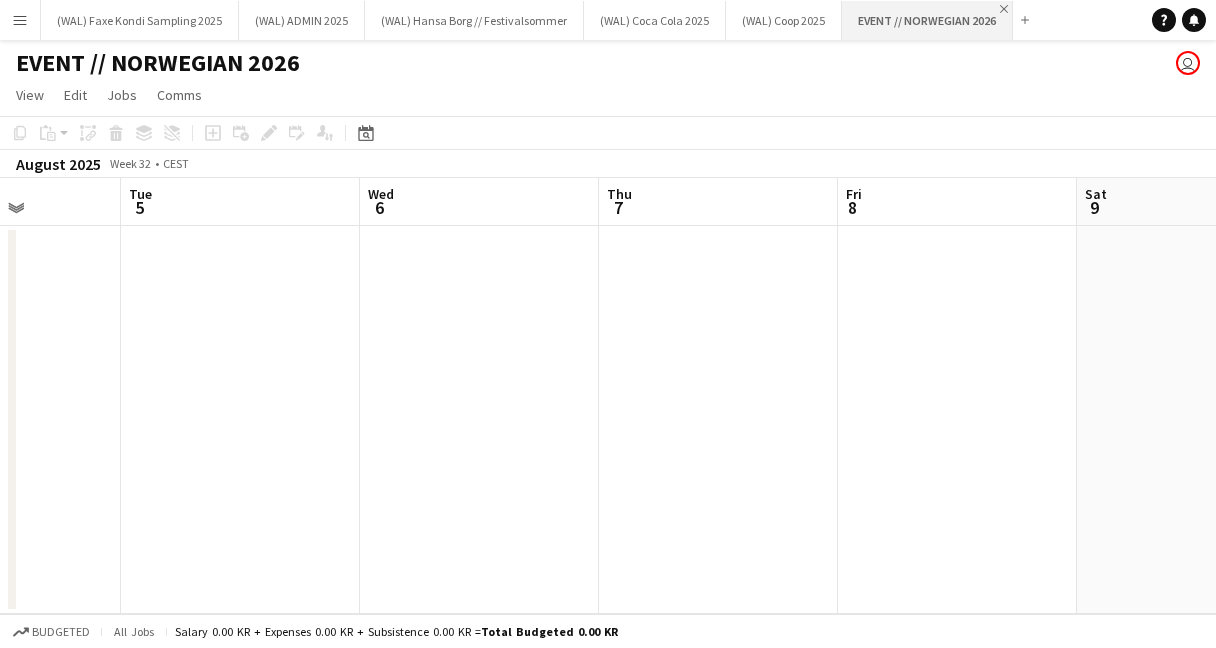 click on "Close" at bounding box center [1004, 9] 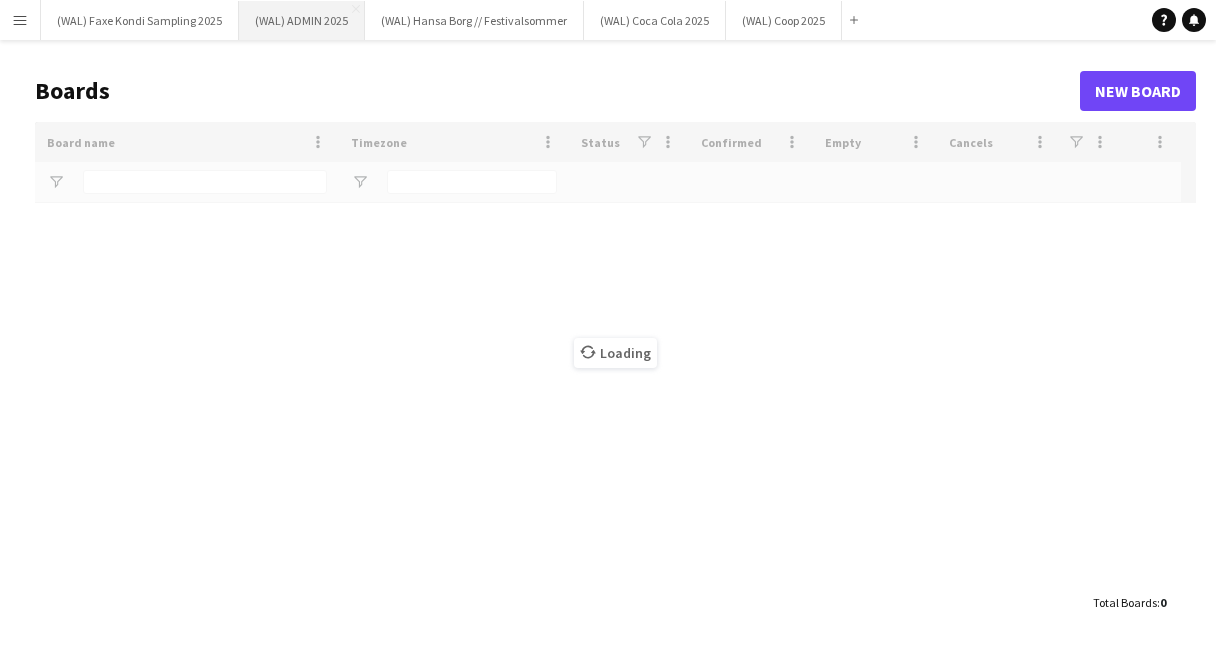 type on "****" 